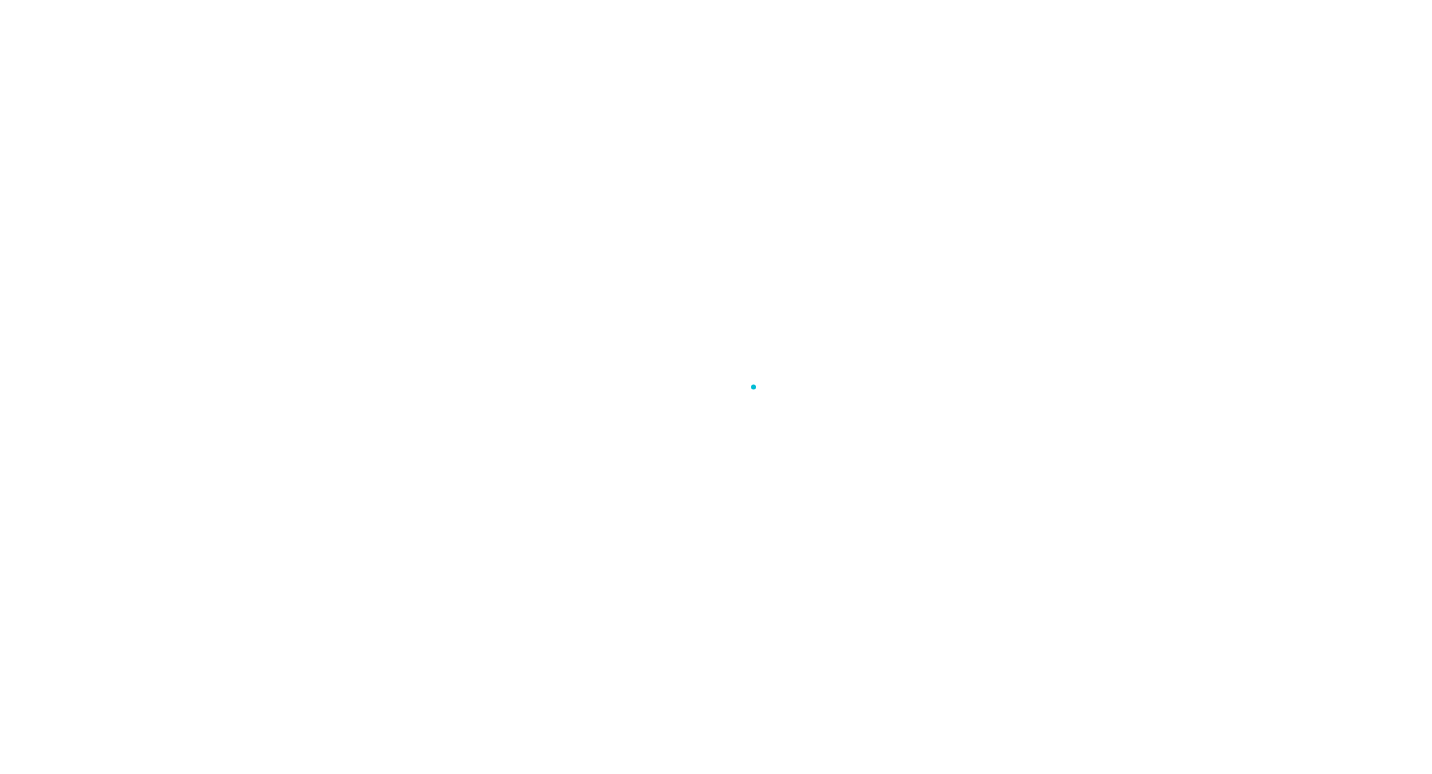 scroll, scrollTop: 0, scrollLeft: 0, axis: both 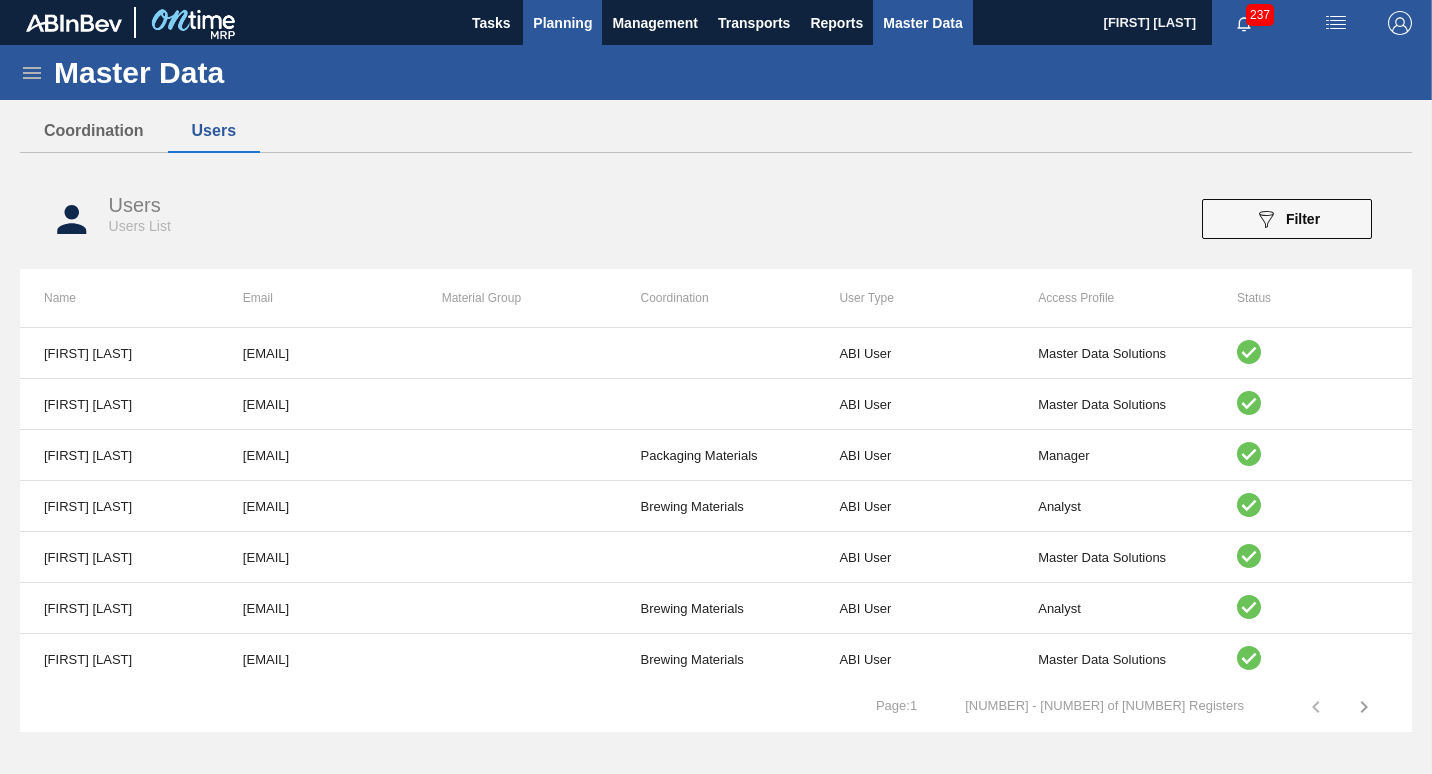 click on "Planning" at bounding box center [562, 23] 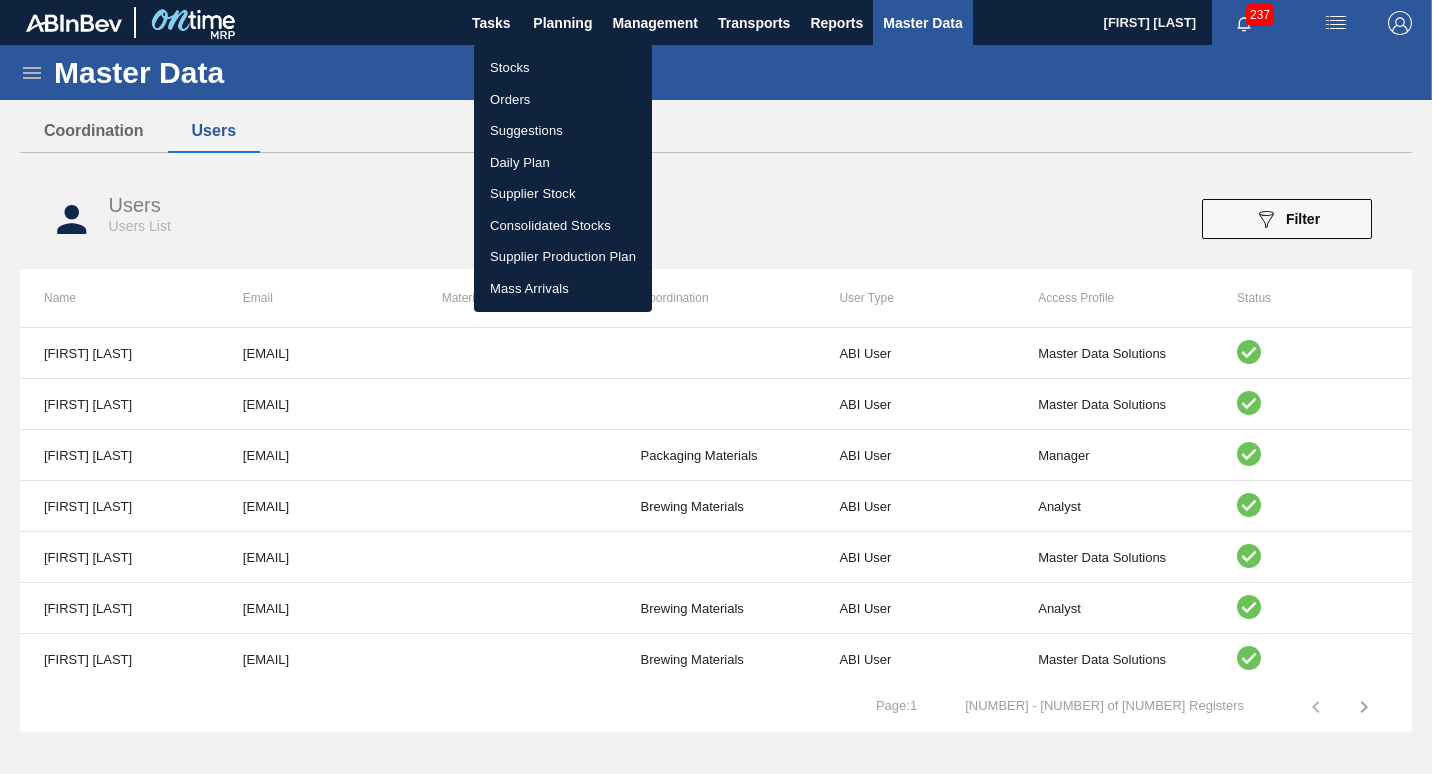 click on "Suggestions" at bounding box center (563, 131) 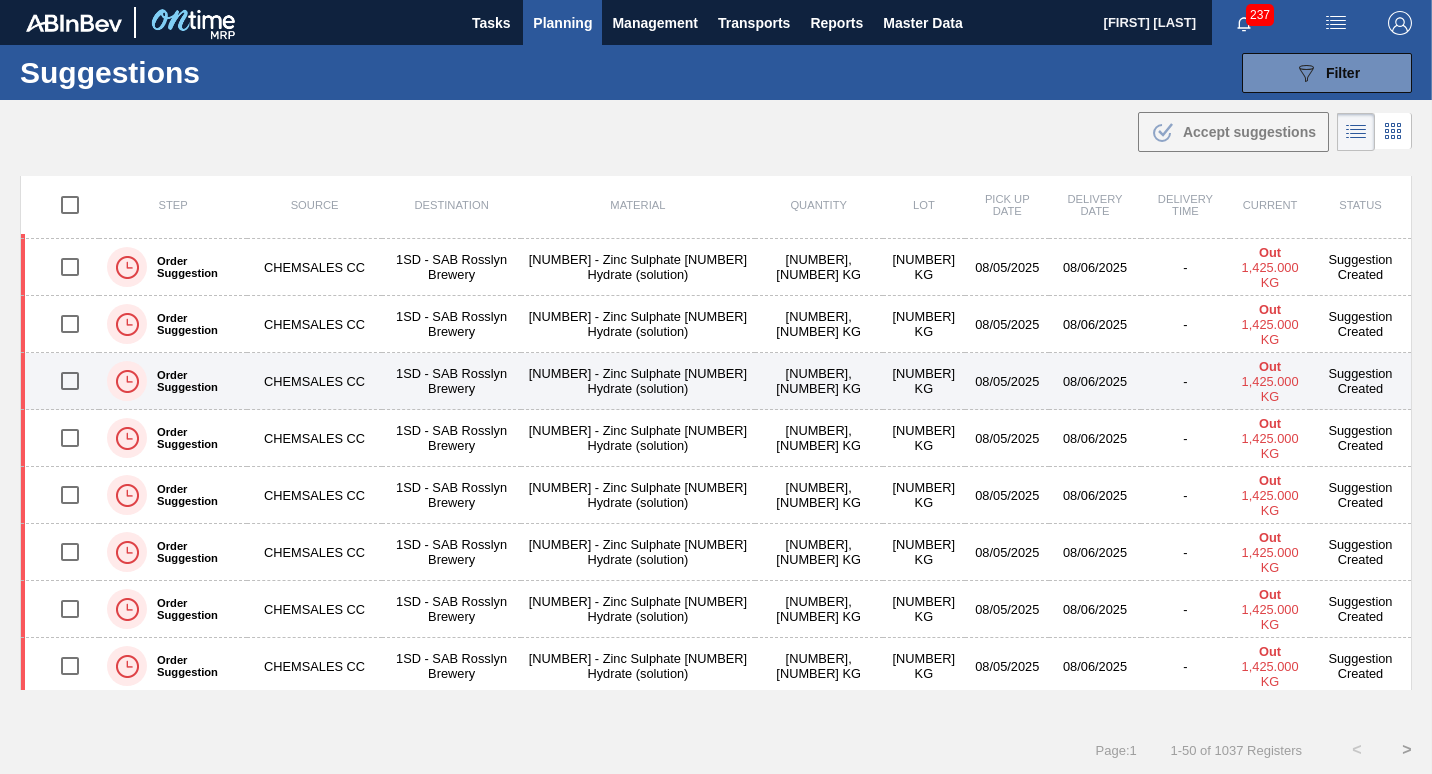 scroll, scrollTop: 2396, scrollLeft: 0, axis: vertical 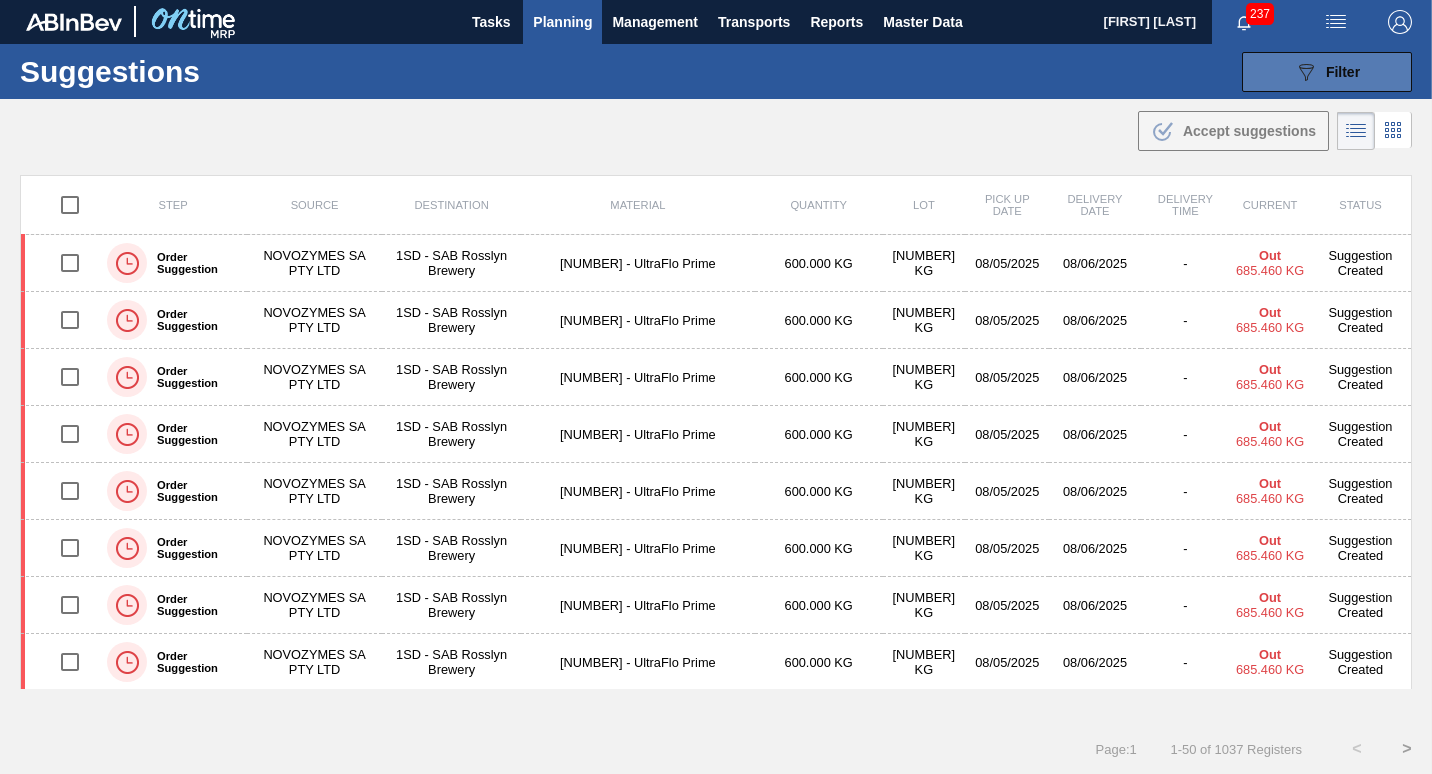 click on "Filter" at bounding box center [1343, 72] 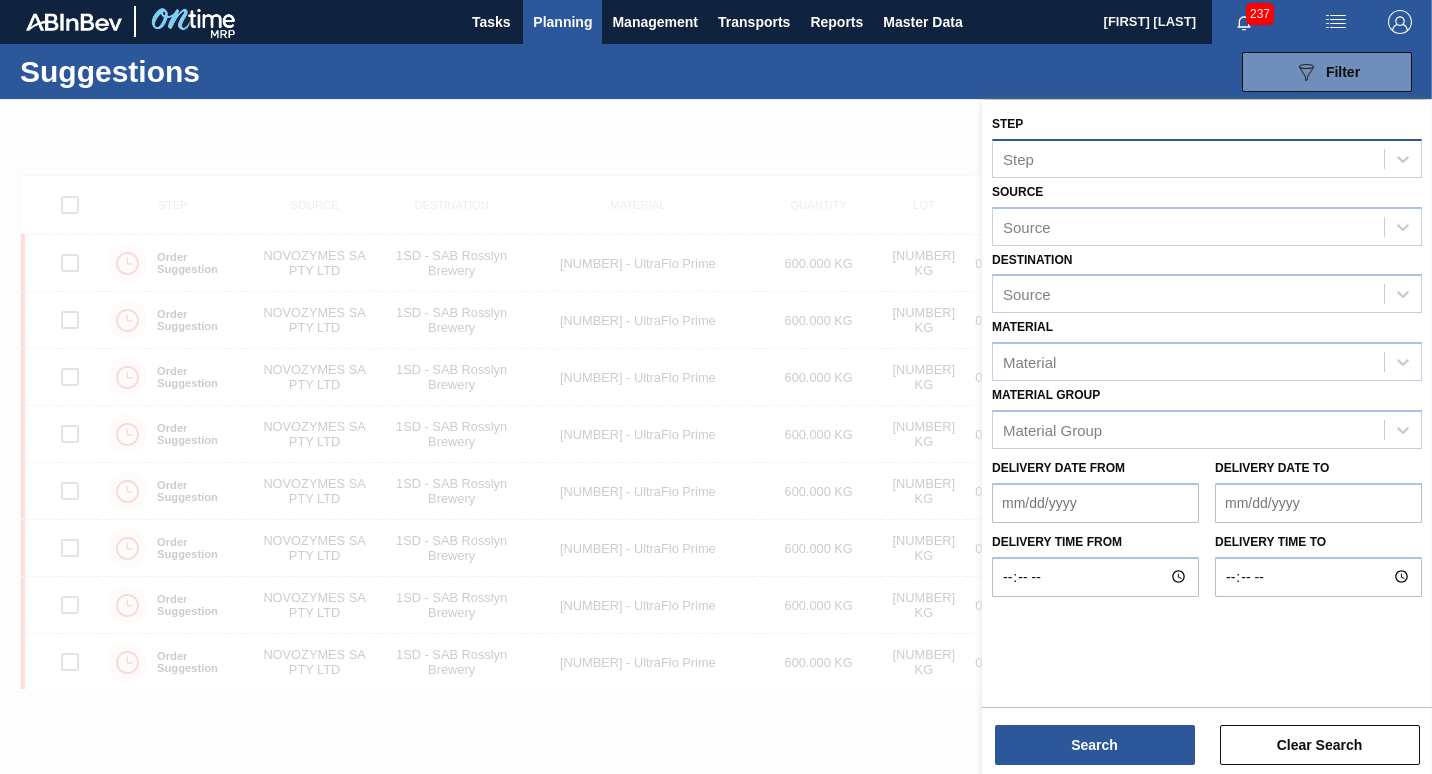click on "Step" at bounding box center (1188, 158) 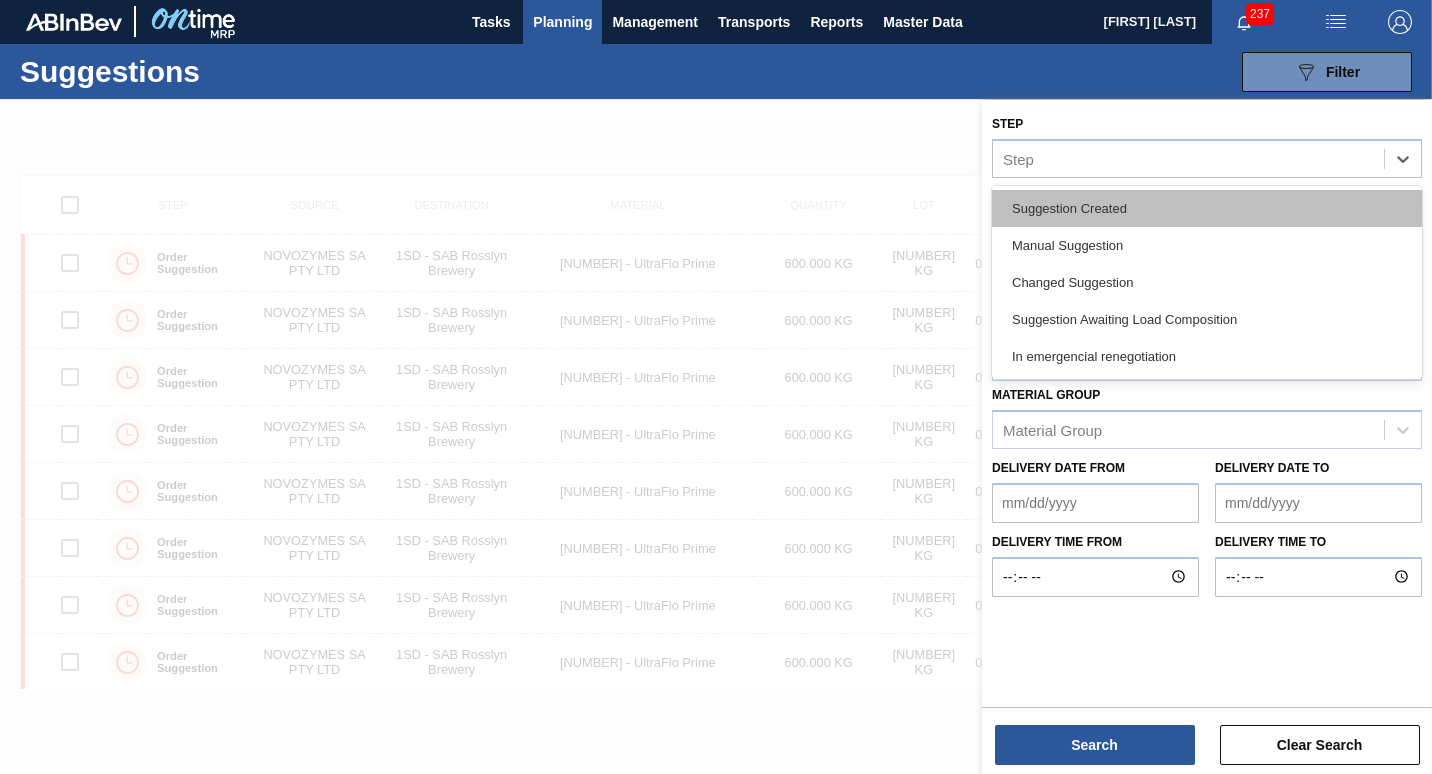 click on "Suggestion Created" at bounding box center (1207, 208) 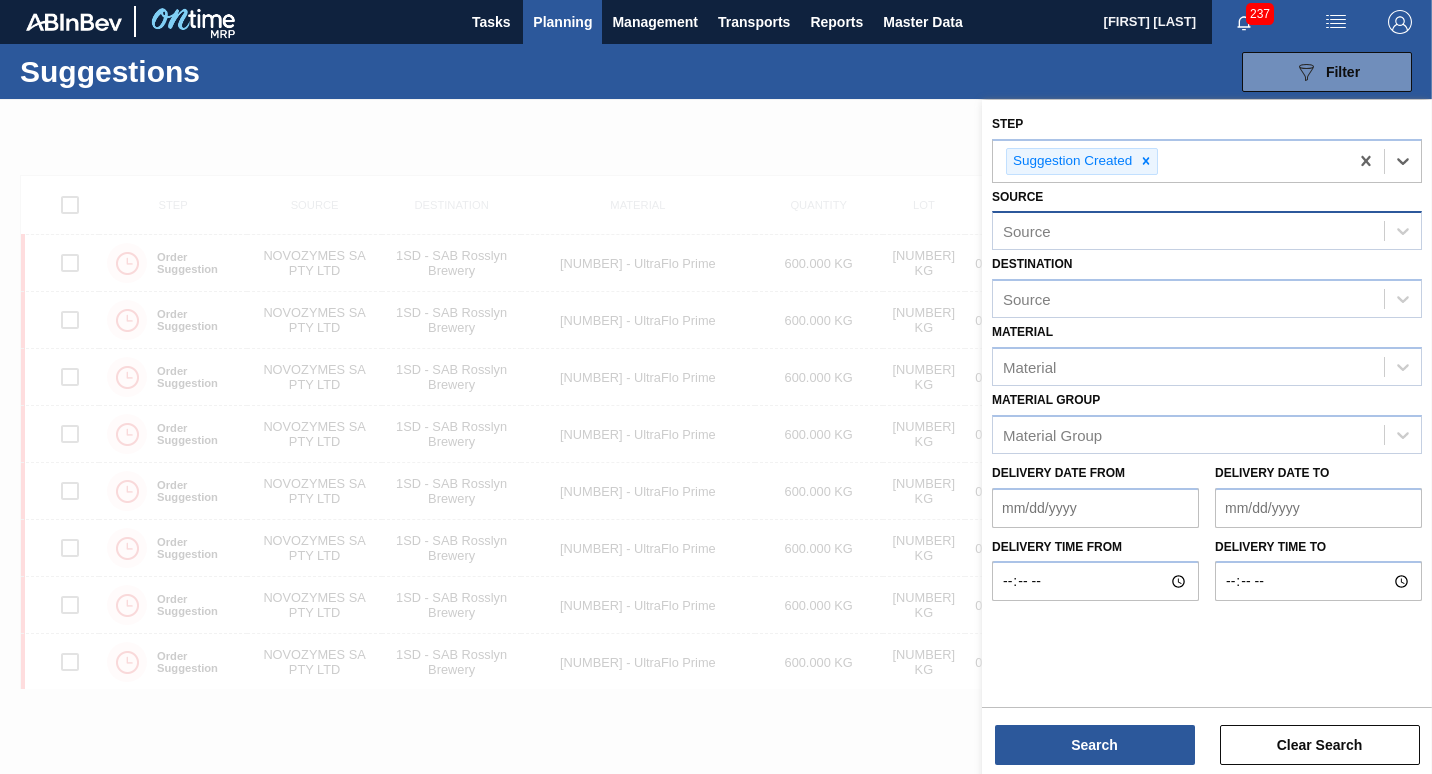 click on "Source" at bounding box center (1188, 231) 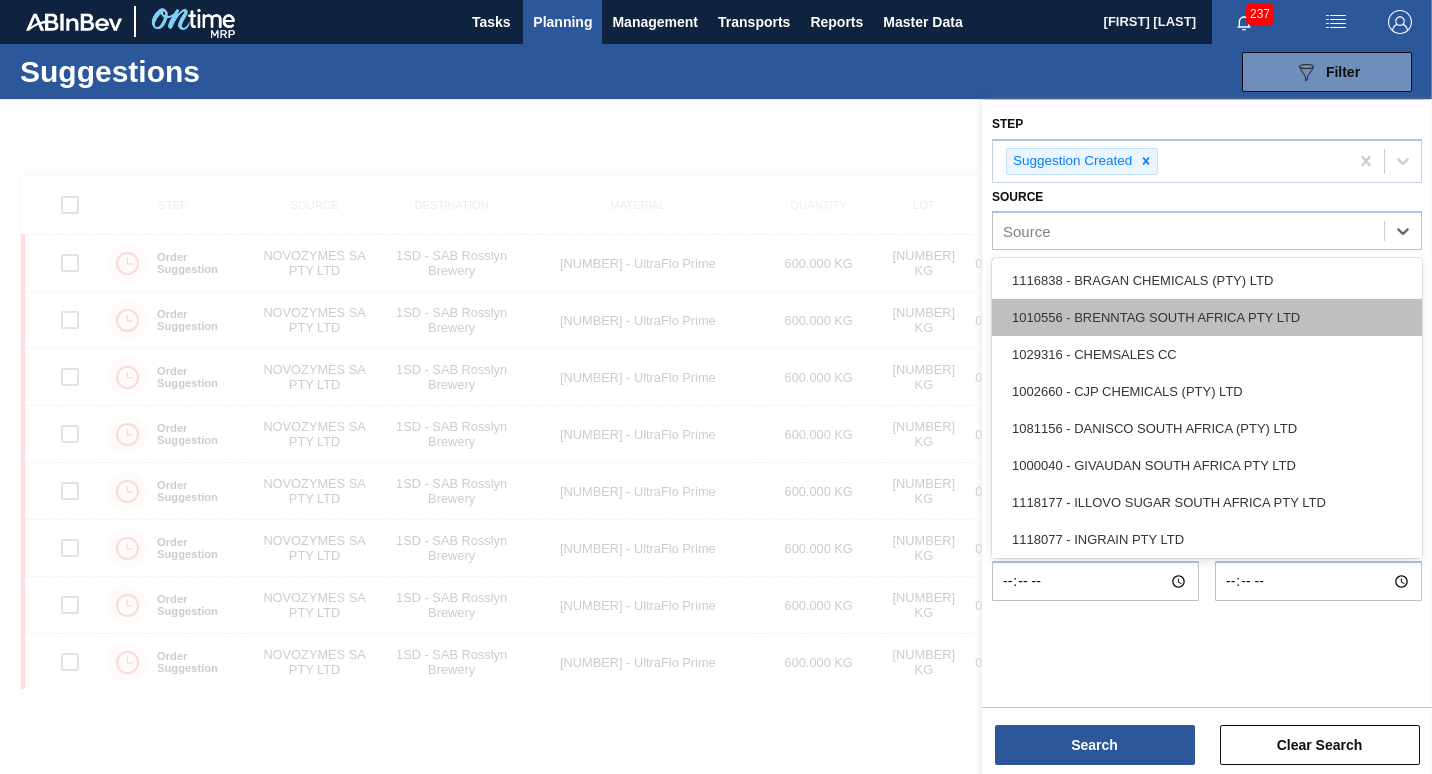 click on "1010556 - BRENNTAG SOUTH AFRICA PTY LTD" at bounding box center (1207, 317) 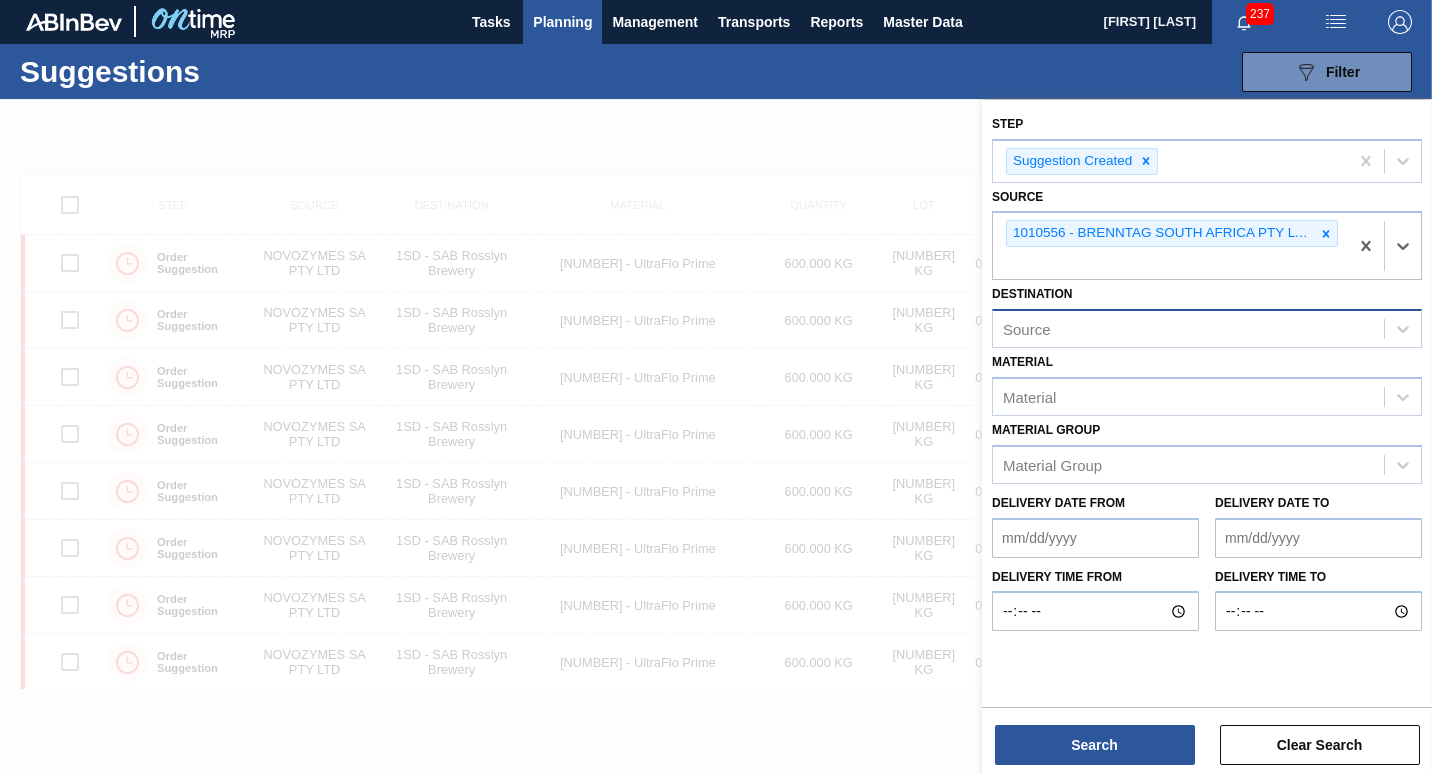 click on "Source" at bounding box center (1188, 329) 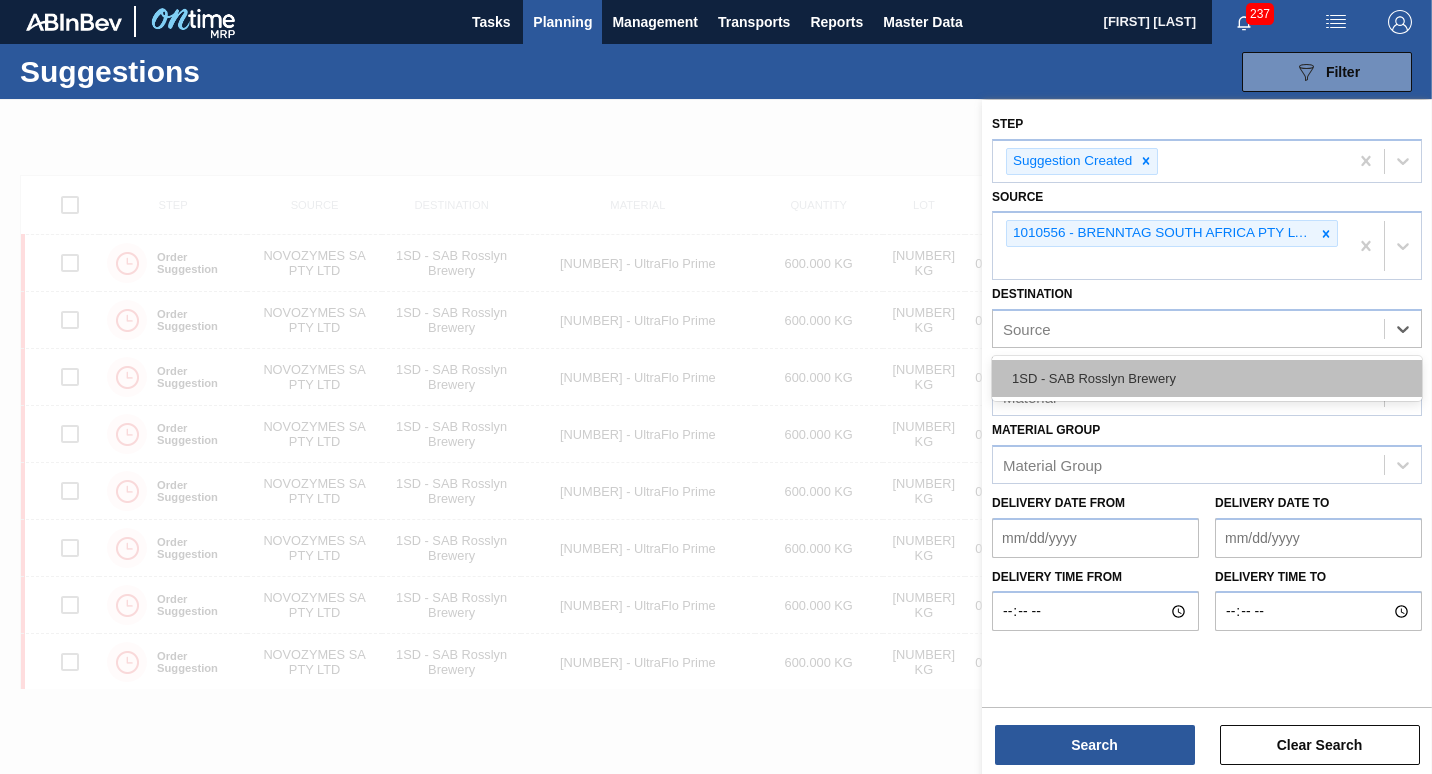 click on "1SD - SAB Rosslyn Brewery" at bounding box center [1207, 378] 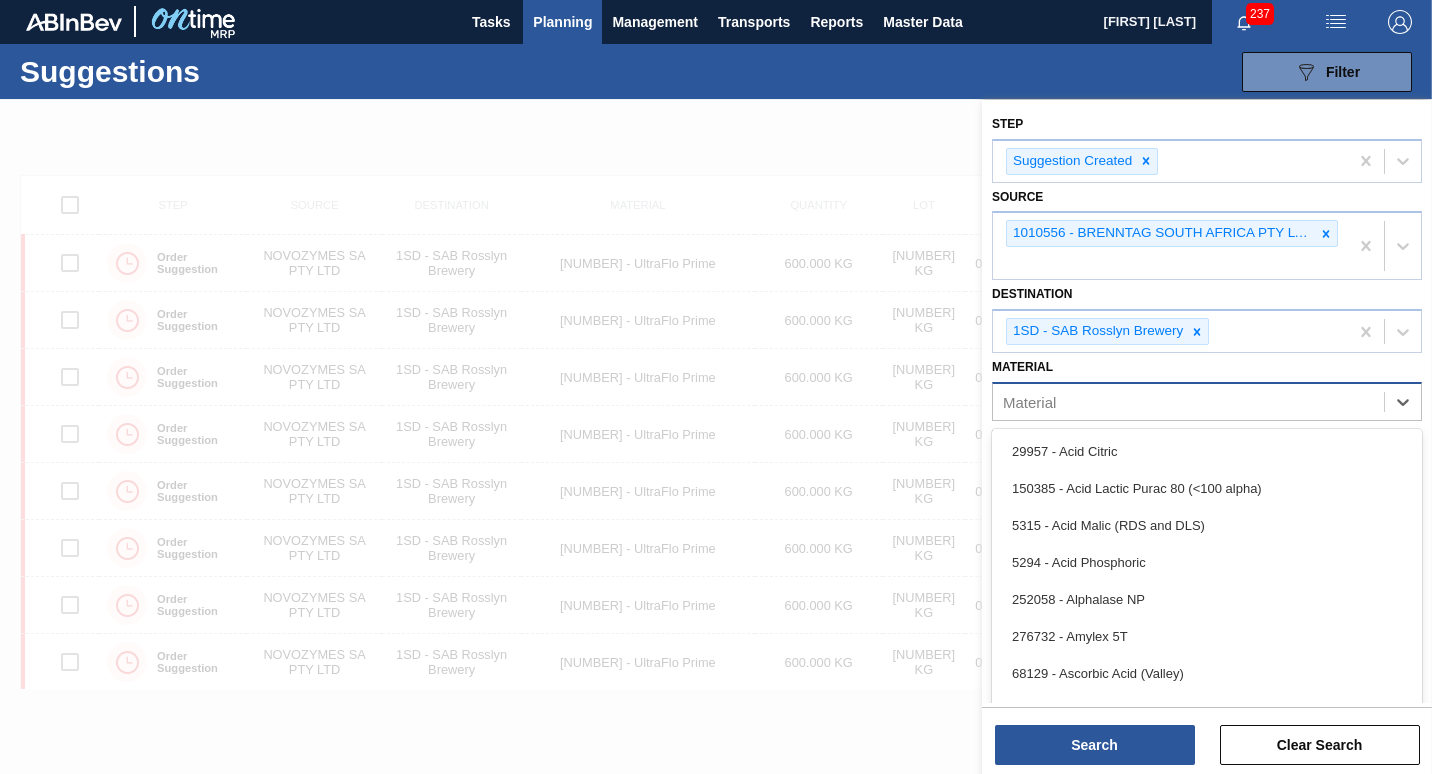 click on "Material" at bounding box center [1188, 401] 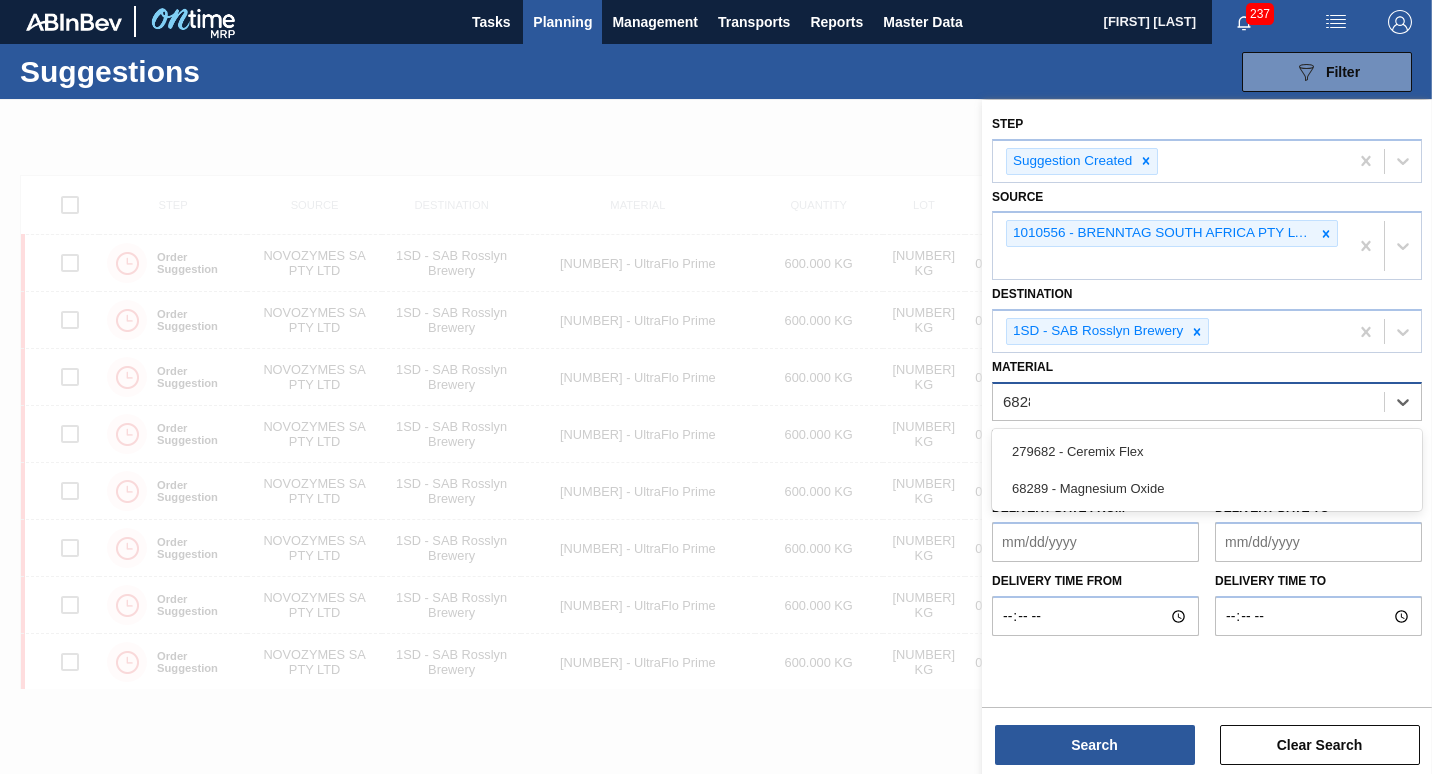 type on "68289" 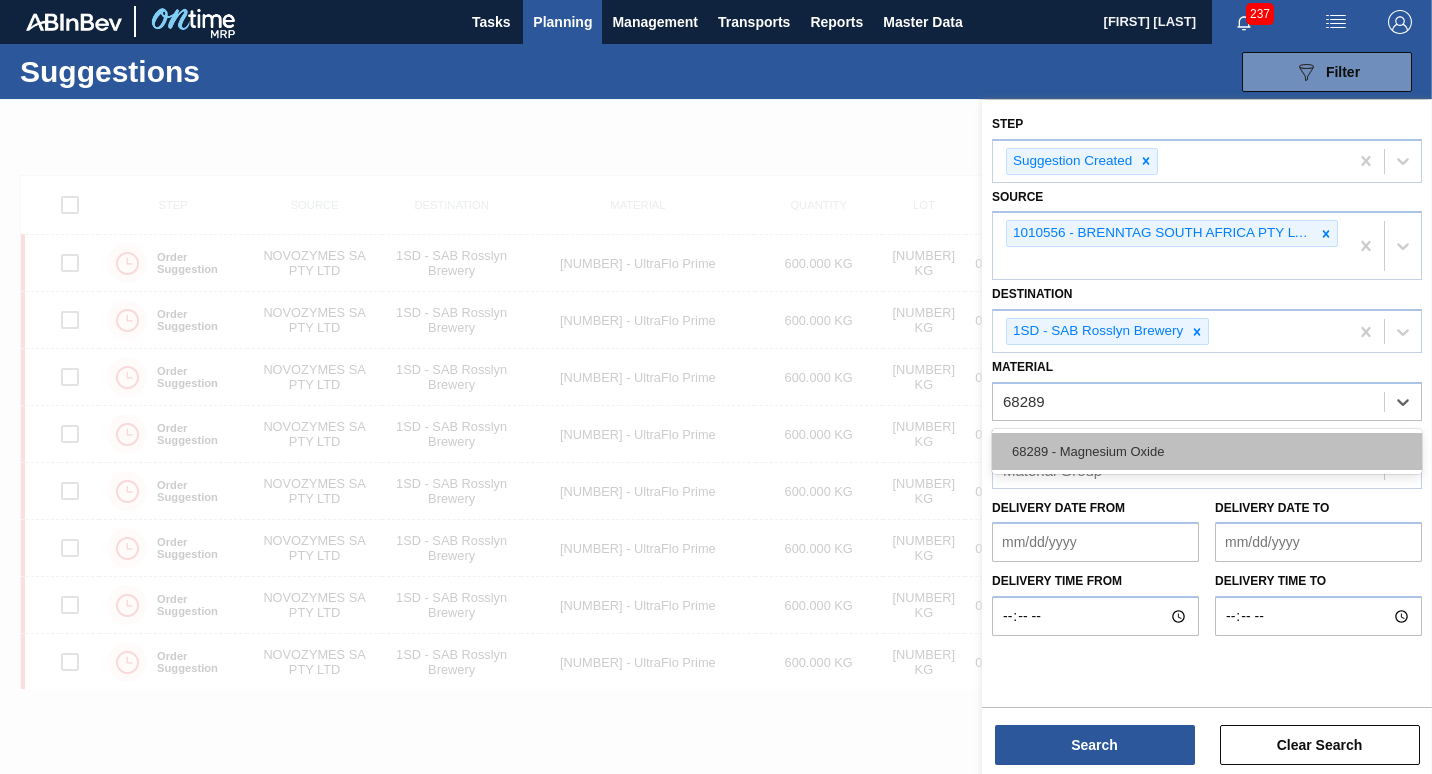 click on "68289 - Magnesium Oxide" at bounding box center [1207, 451] 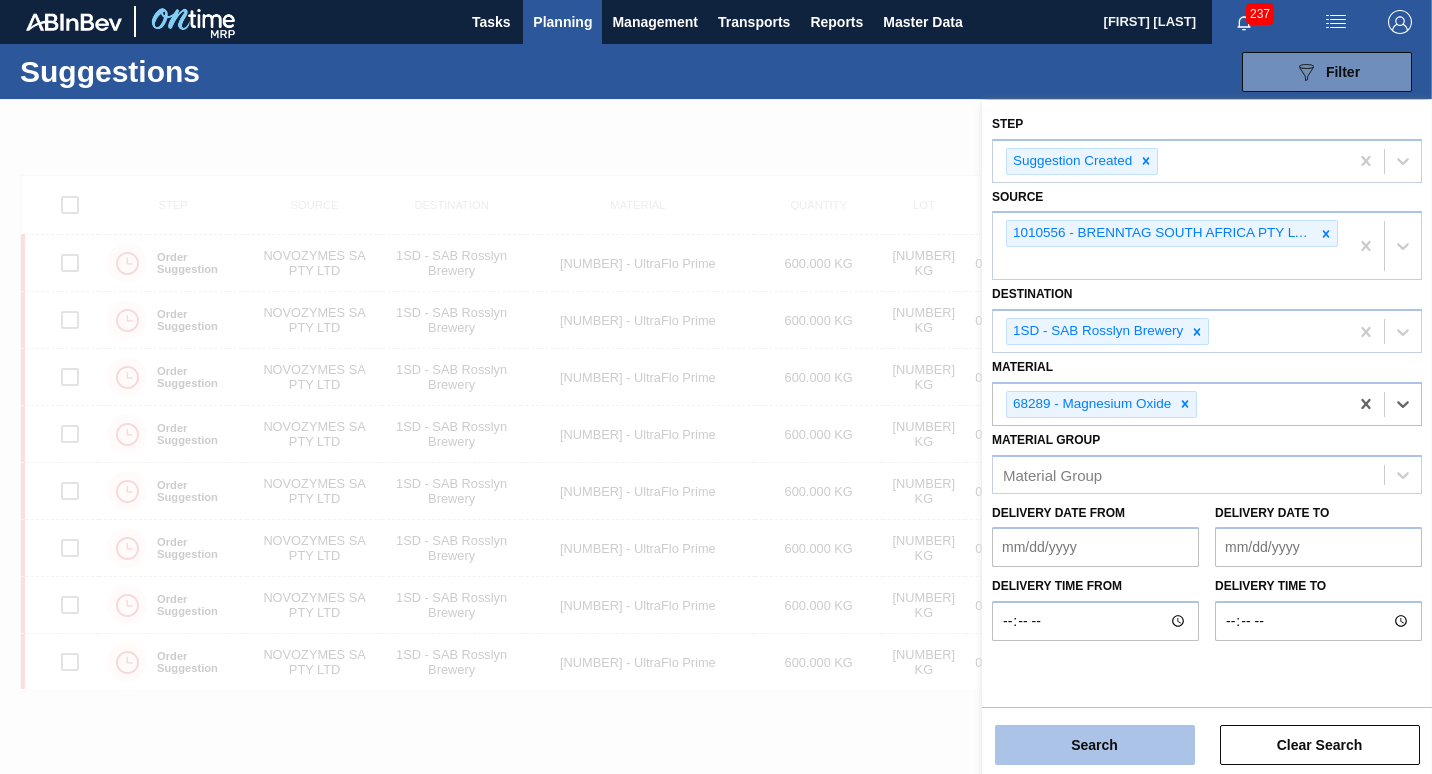 click on "Search" at bounding box center [1095, 745] 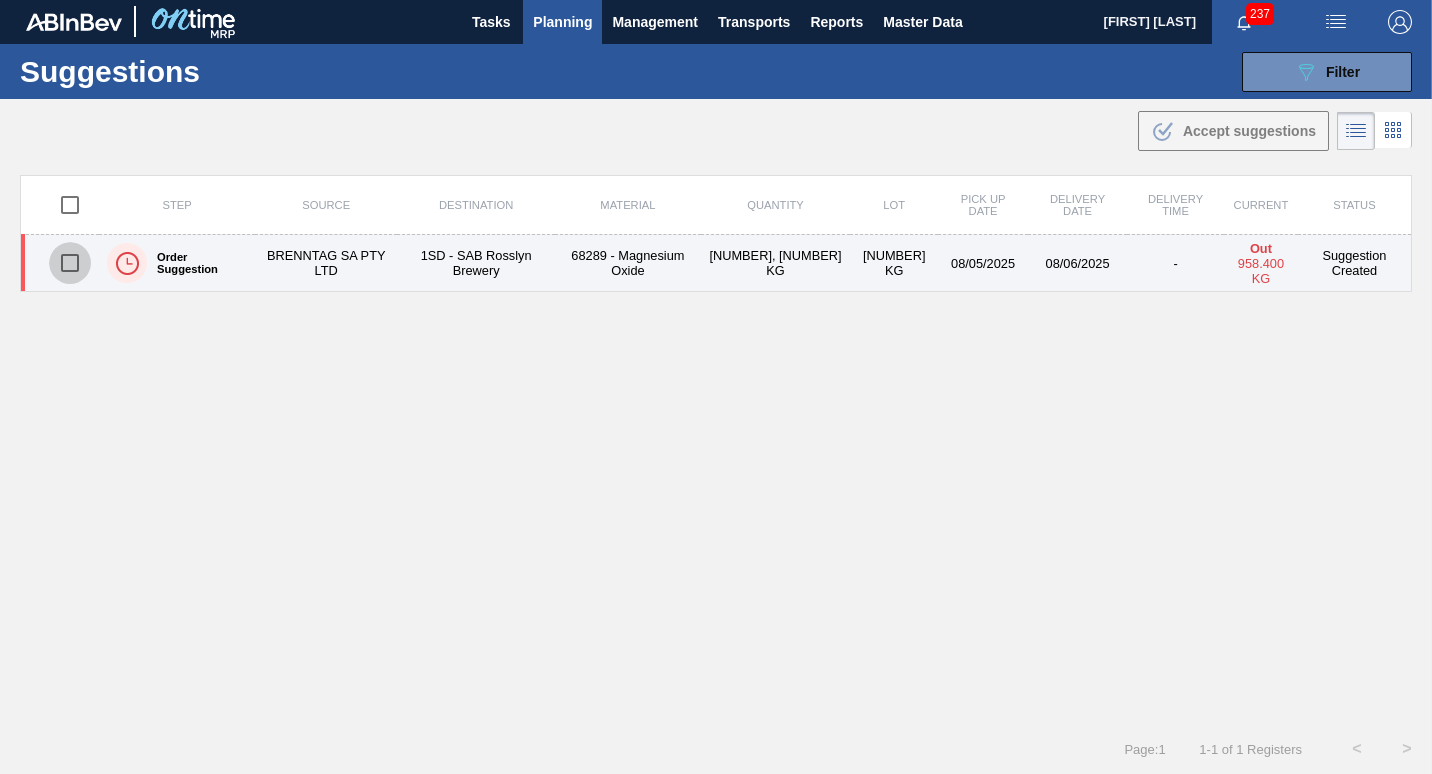 click at bounding box center [70, 263] 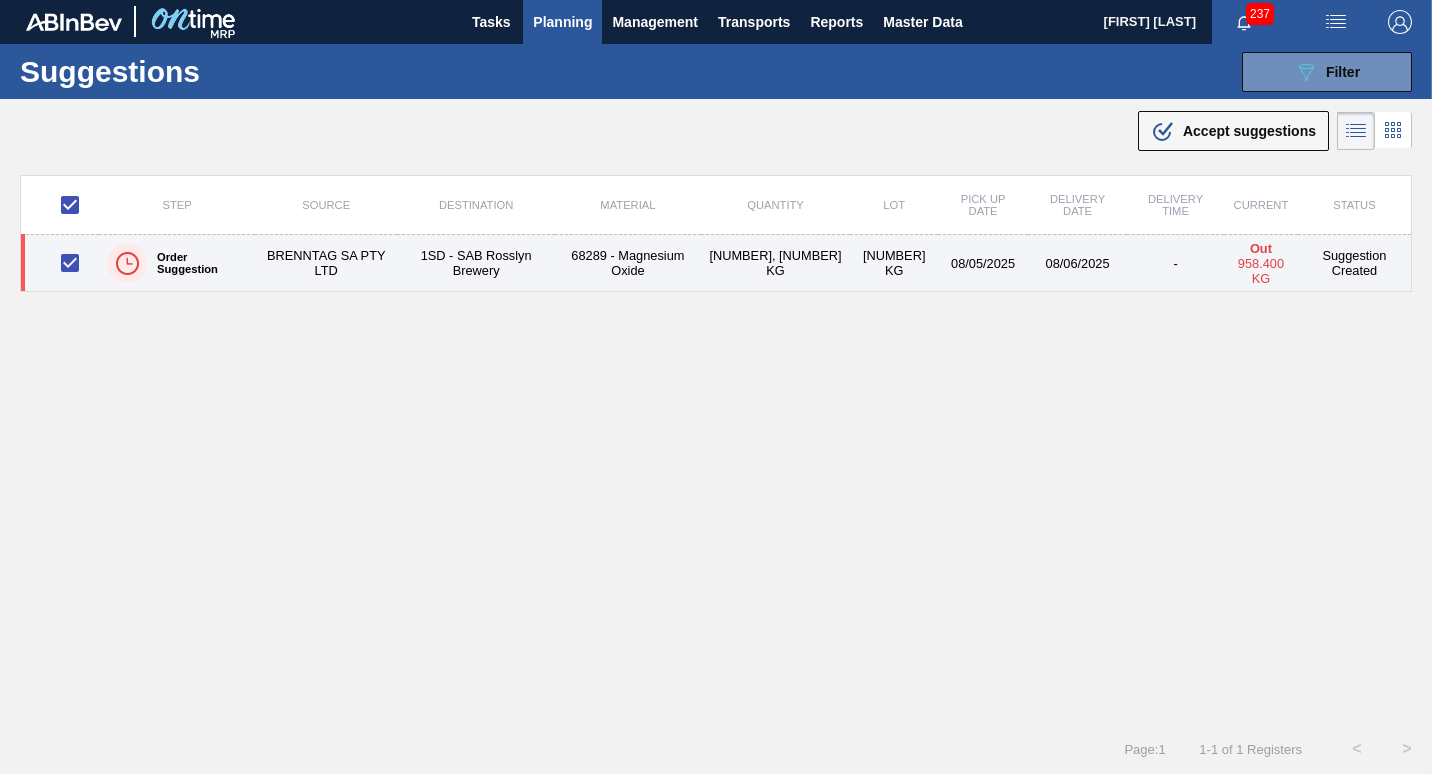 click on "BRENNTAG SA PTY LTD" at bounding box center [326, 263] 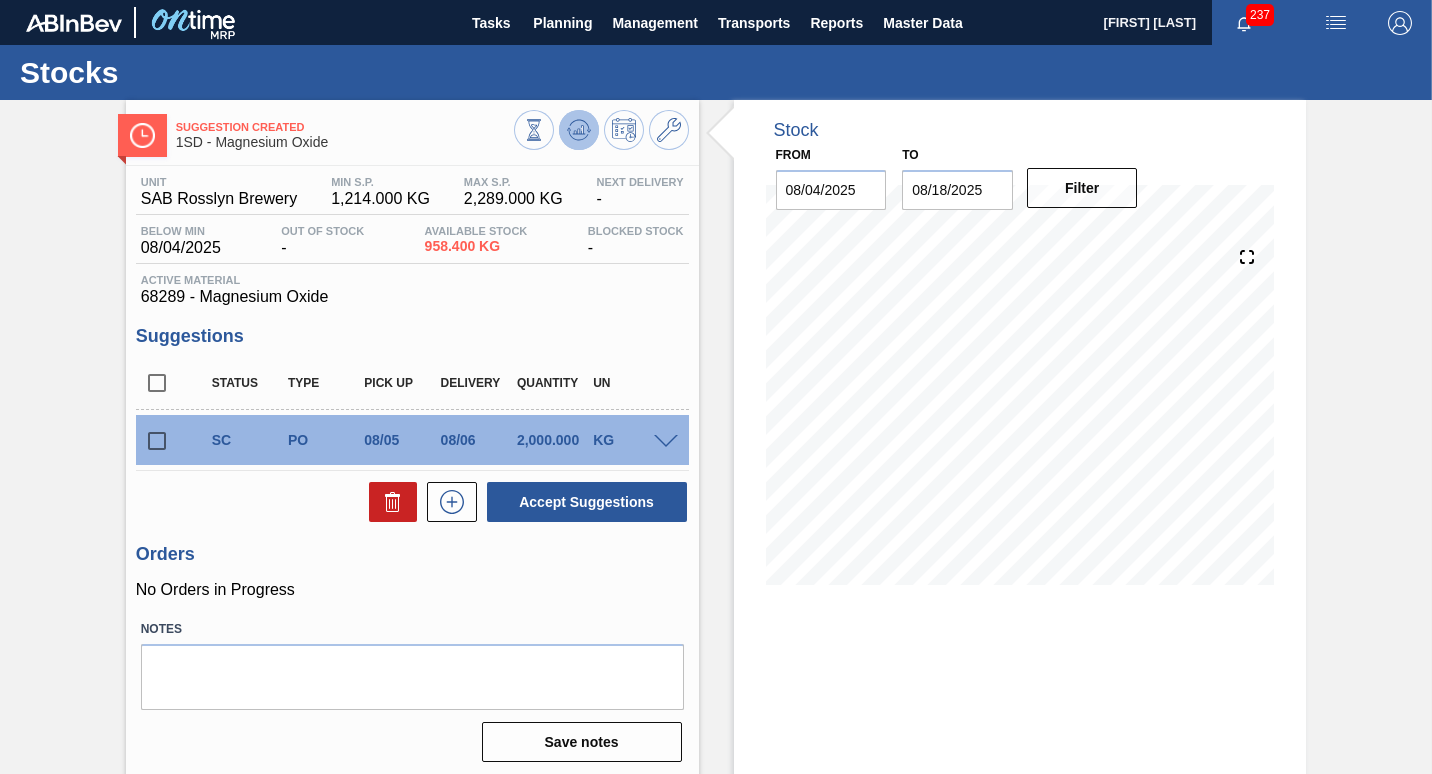 click 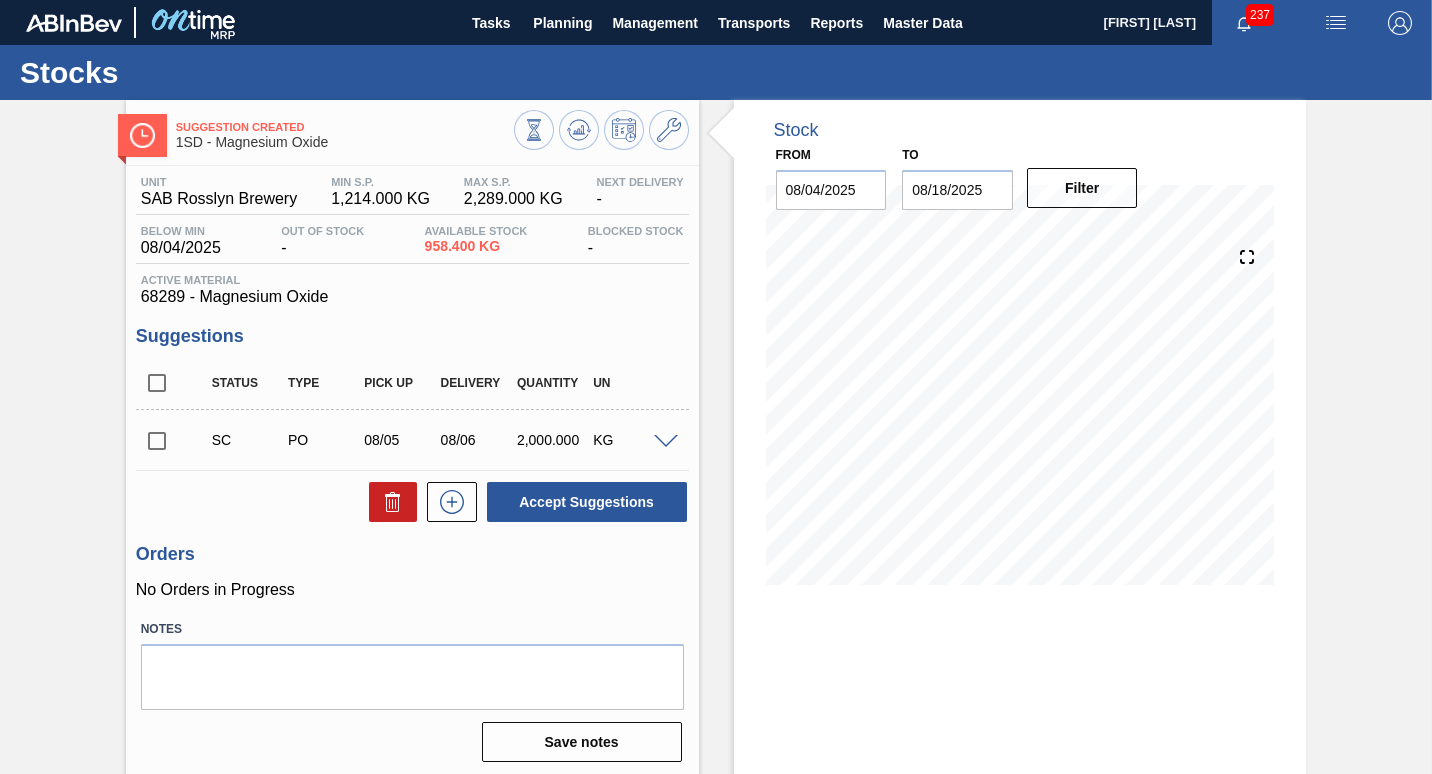 click at bounding box center (157, 441) 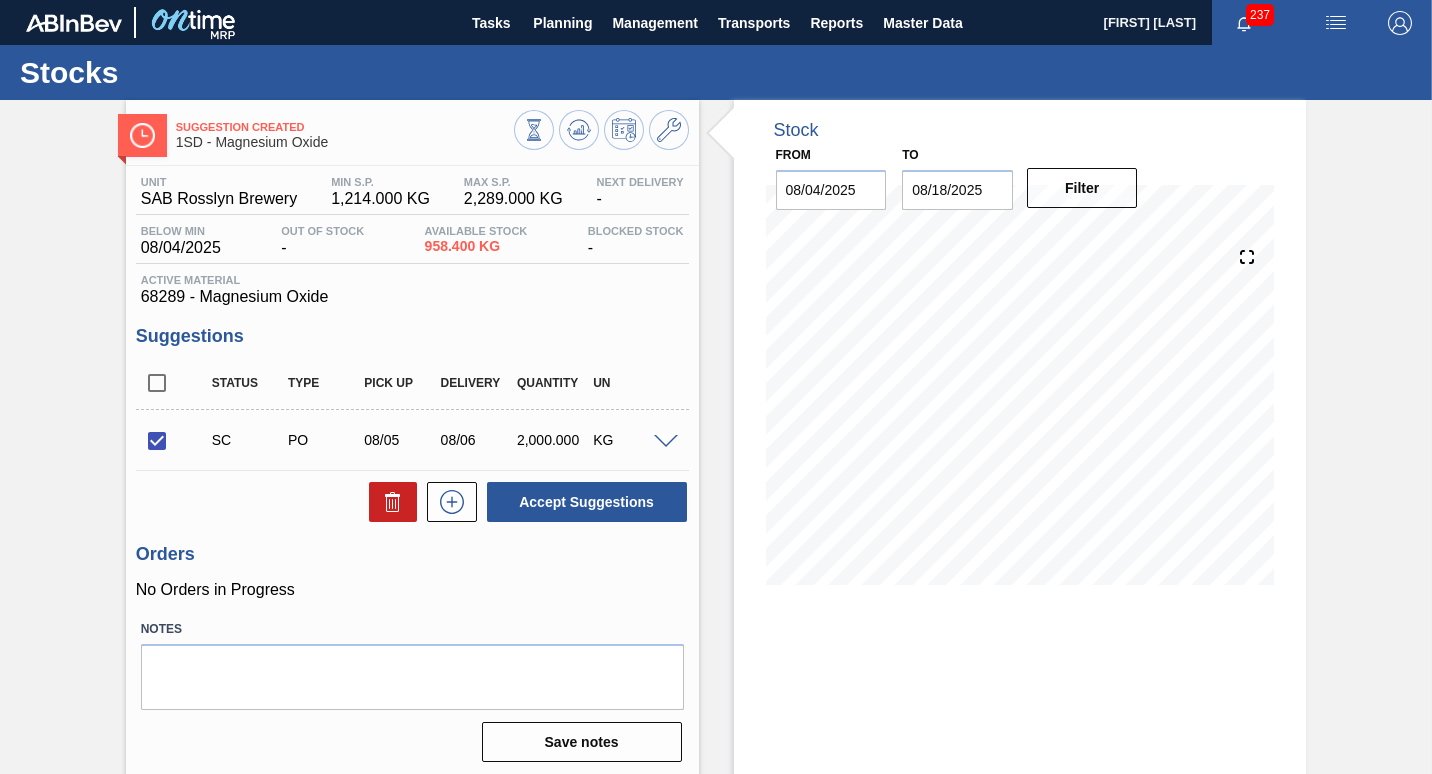 click at bounding box center [666, 442] 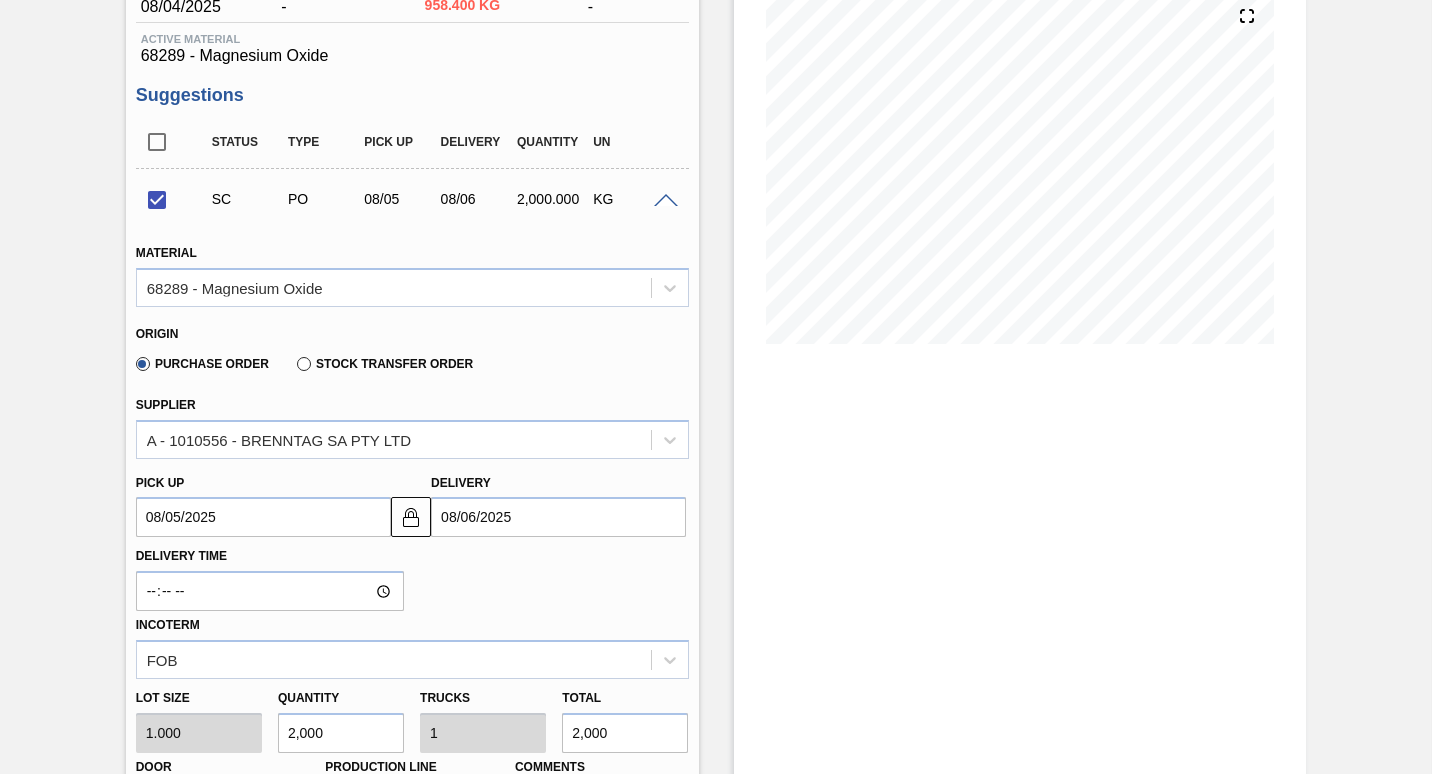 scroll, scrollTop: 400, scrollLeft: 0, axis: vertical 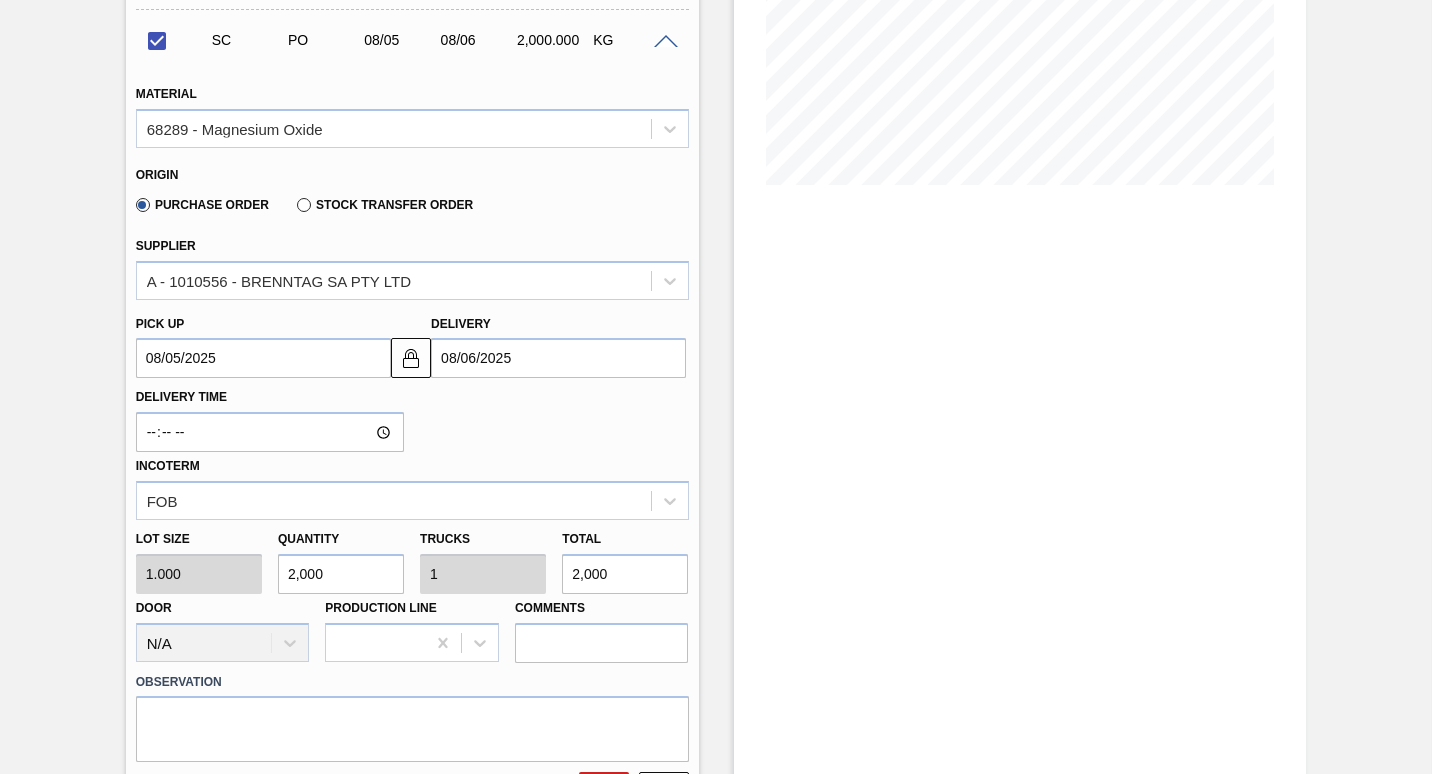 click on "2,000" at bounding box center [341, 574] 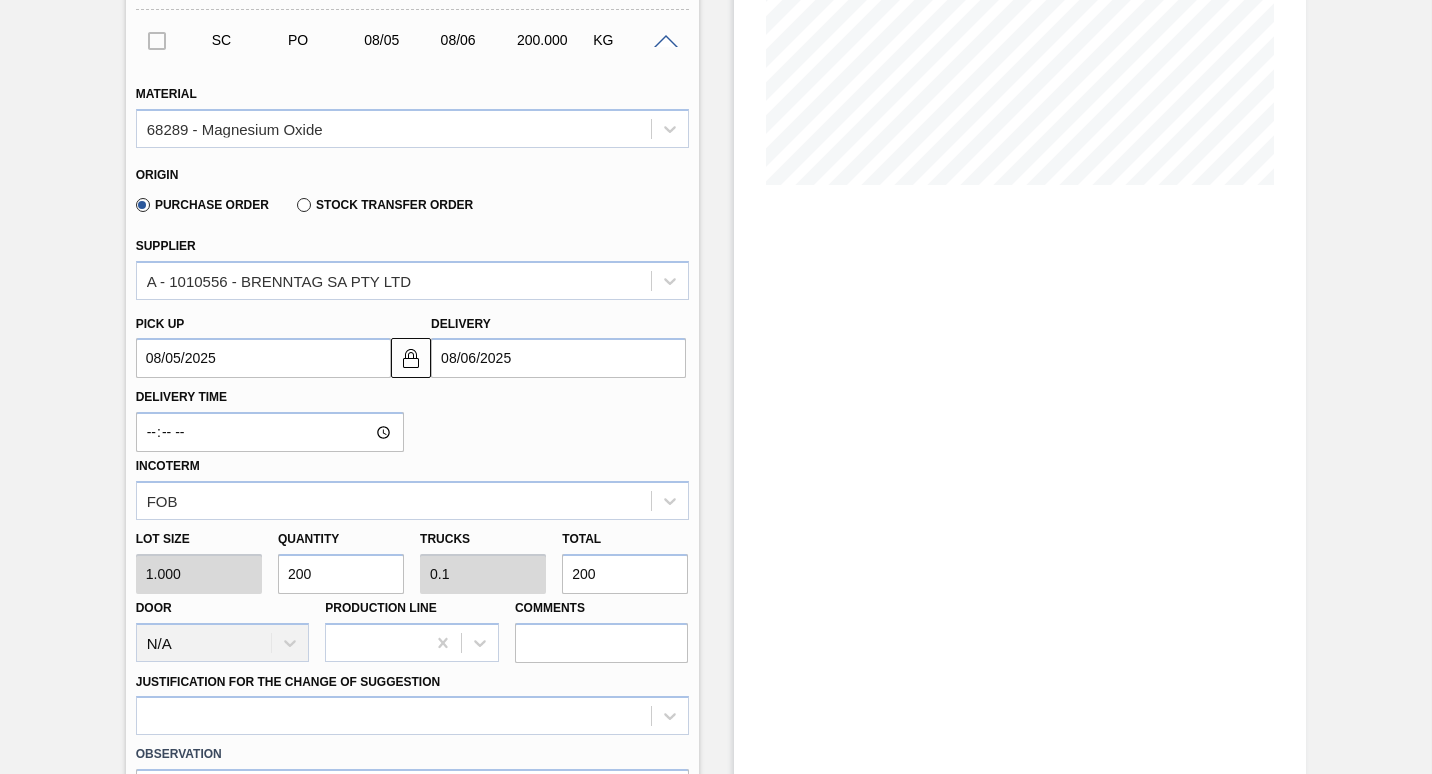 type on "20" 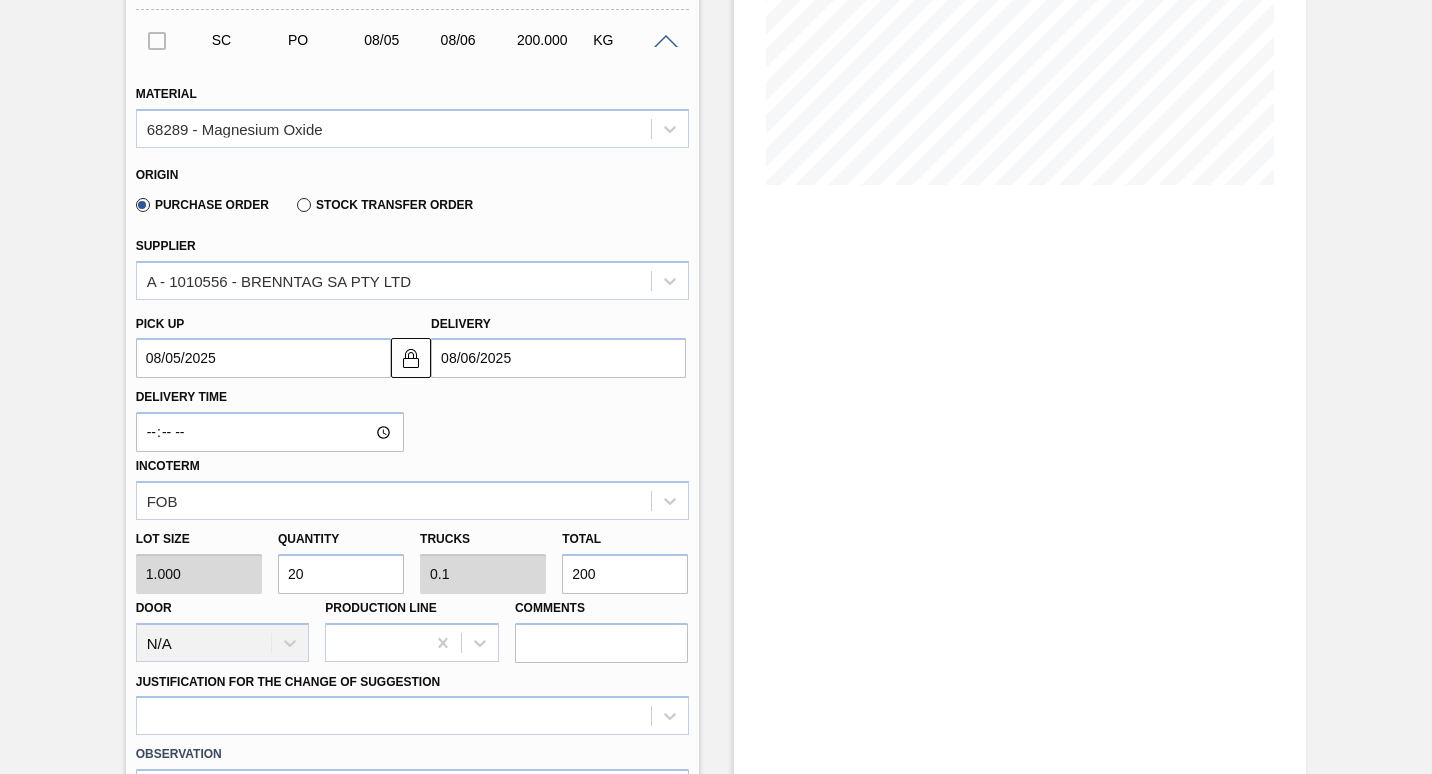 type on "0.01" 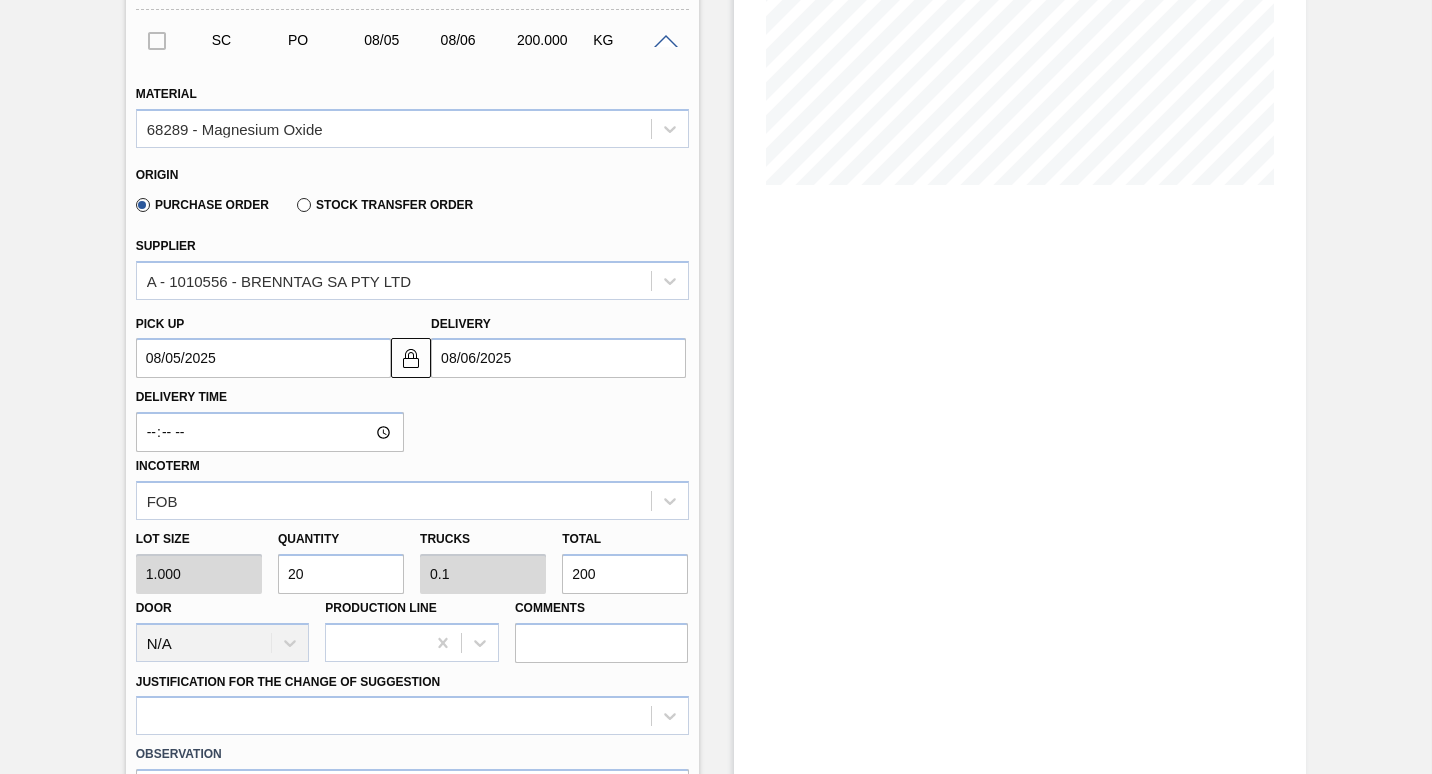 type on "20" 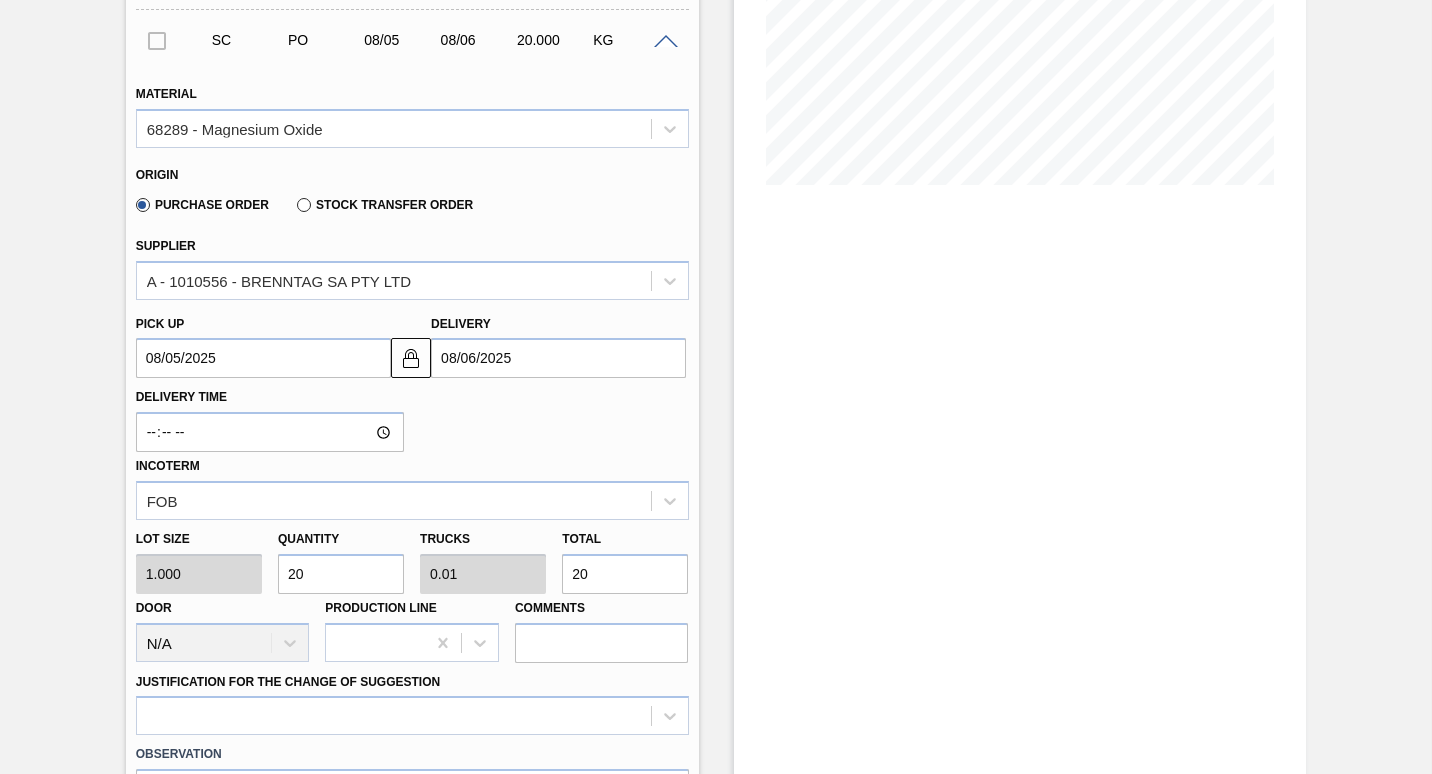 type on "2" 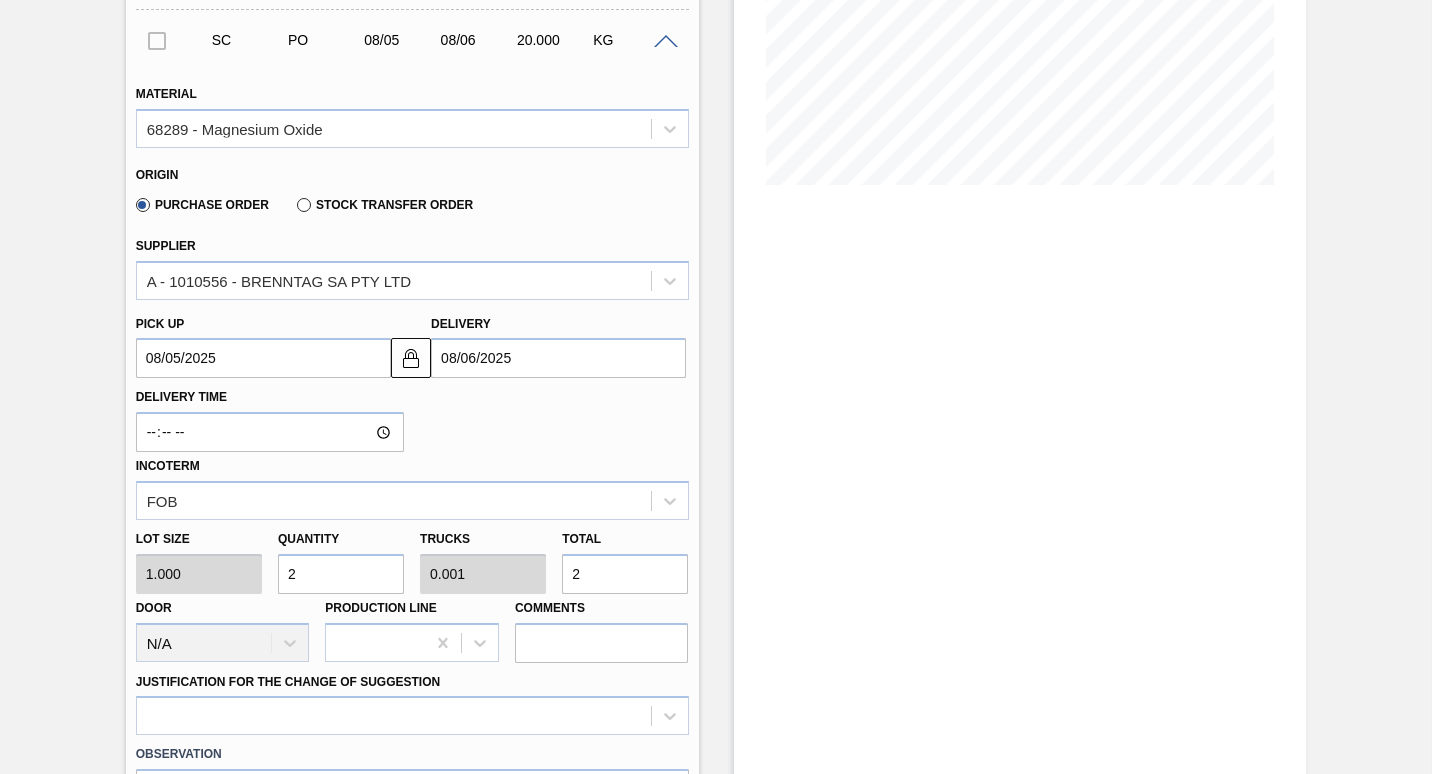 type 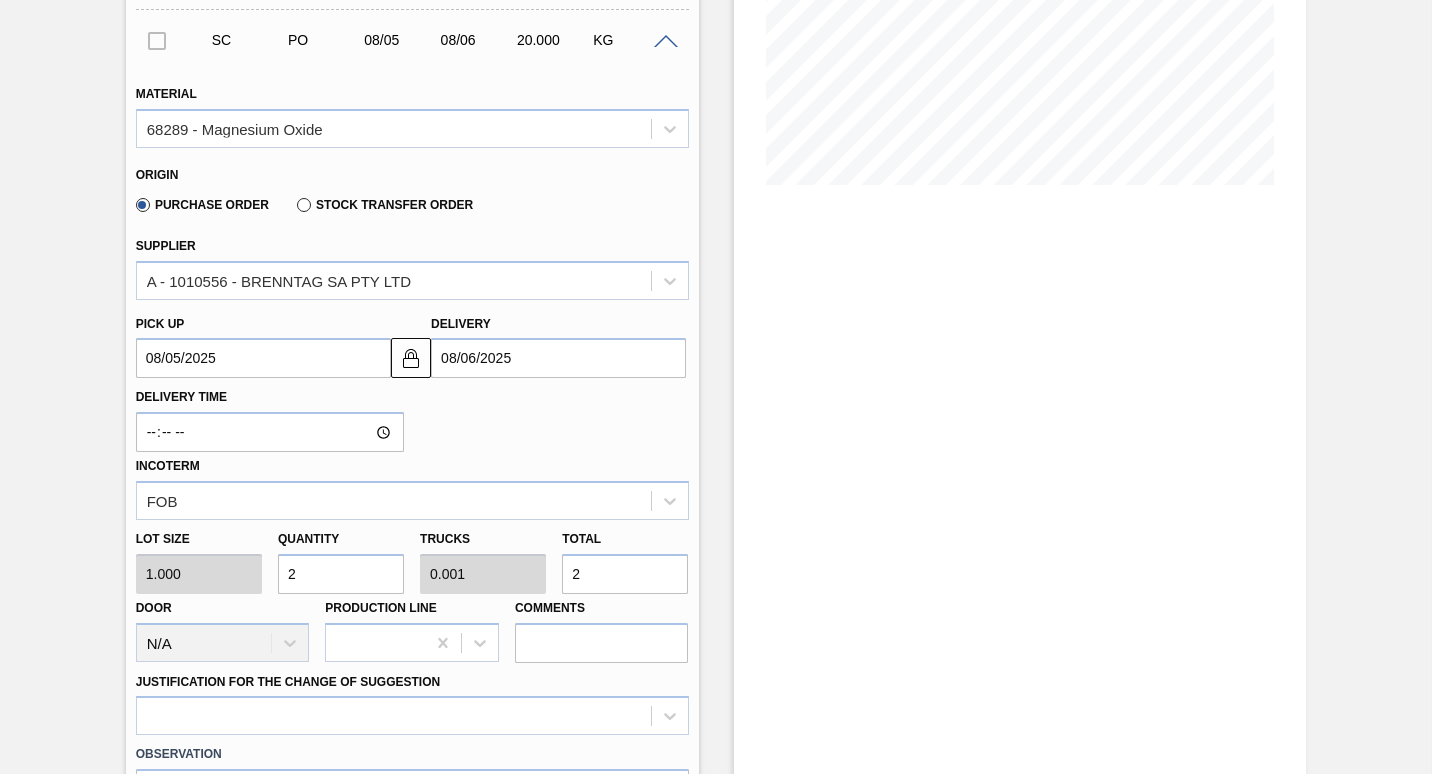 type on "0" 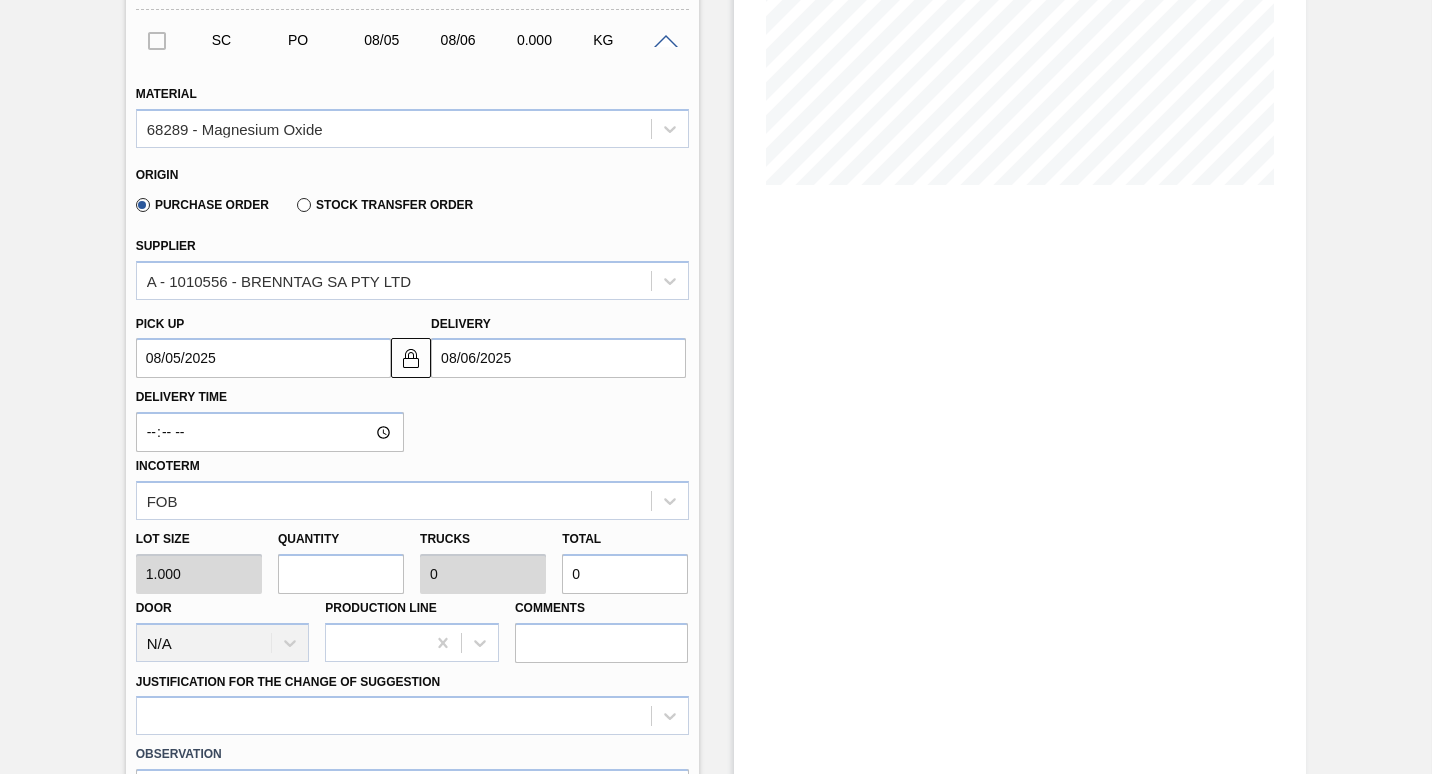 type on "1" 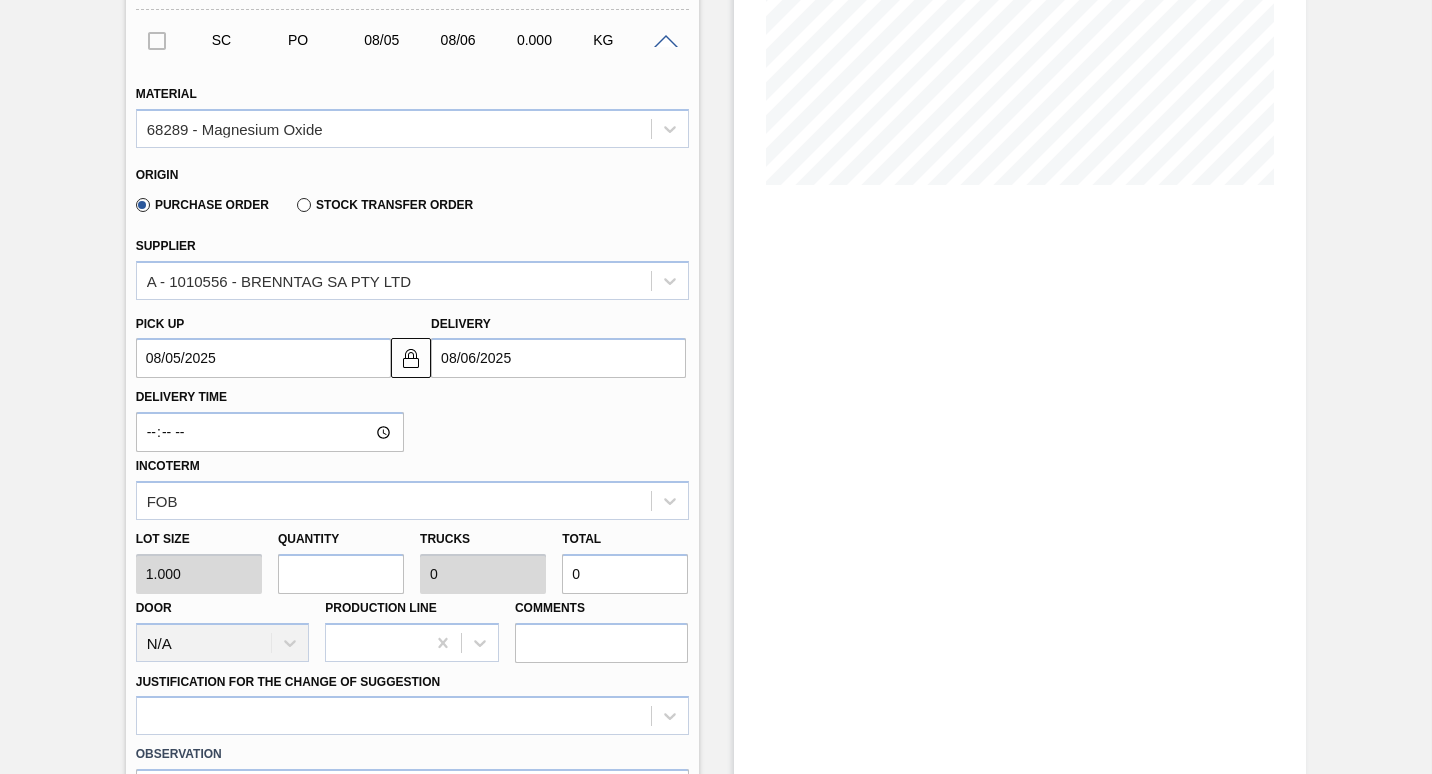 type on "0.001" 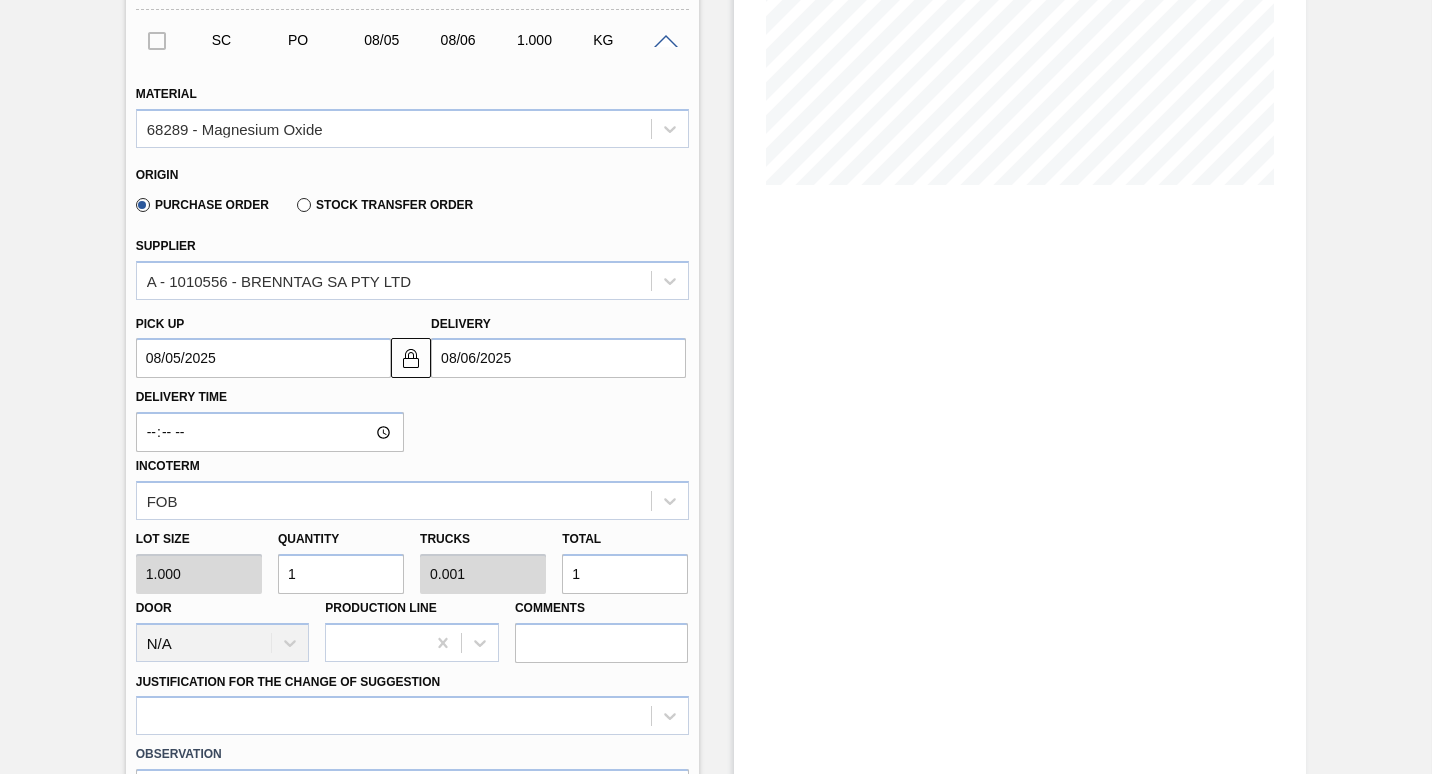 type on "10" 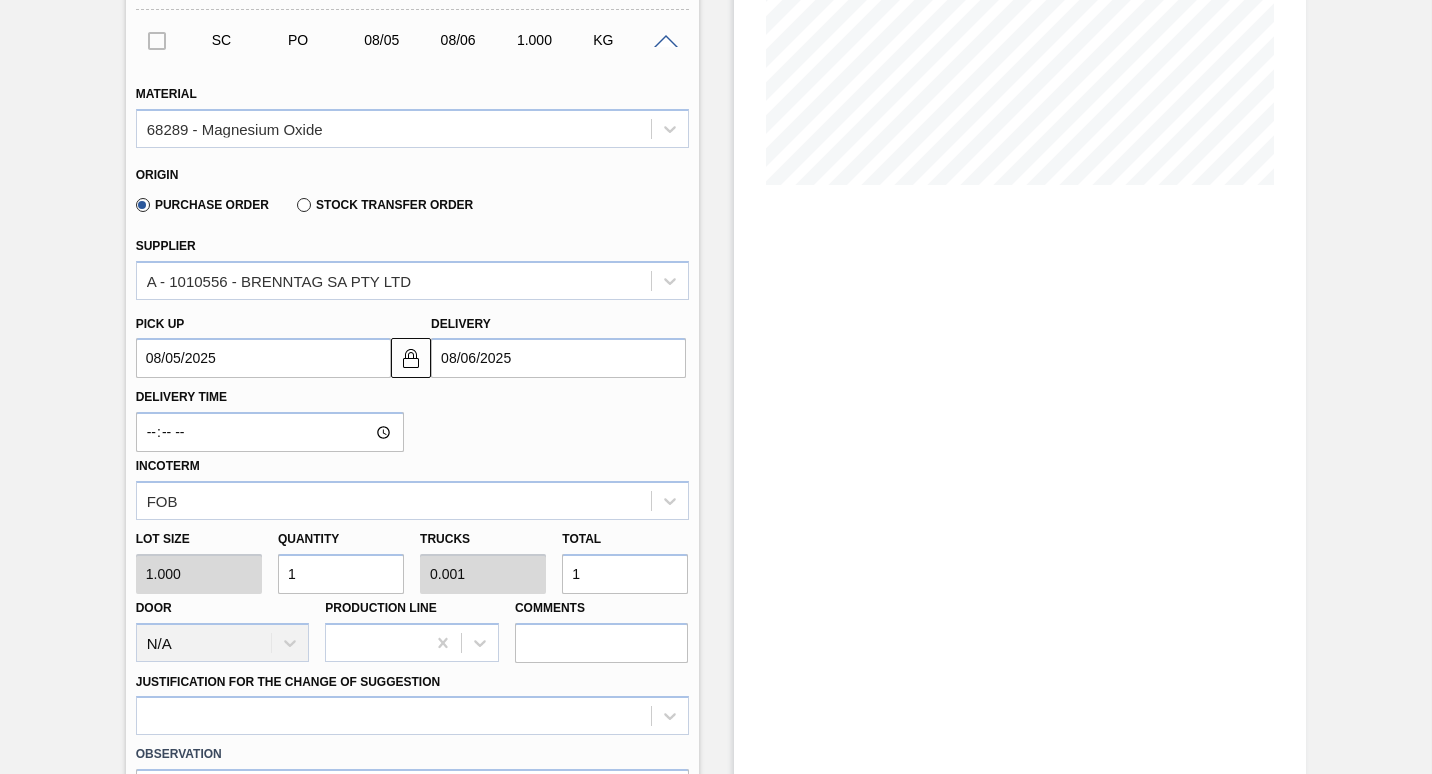 type on "0.005" 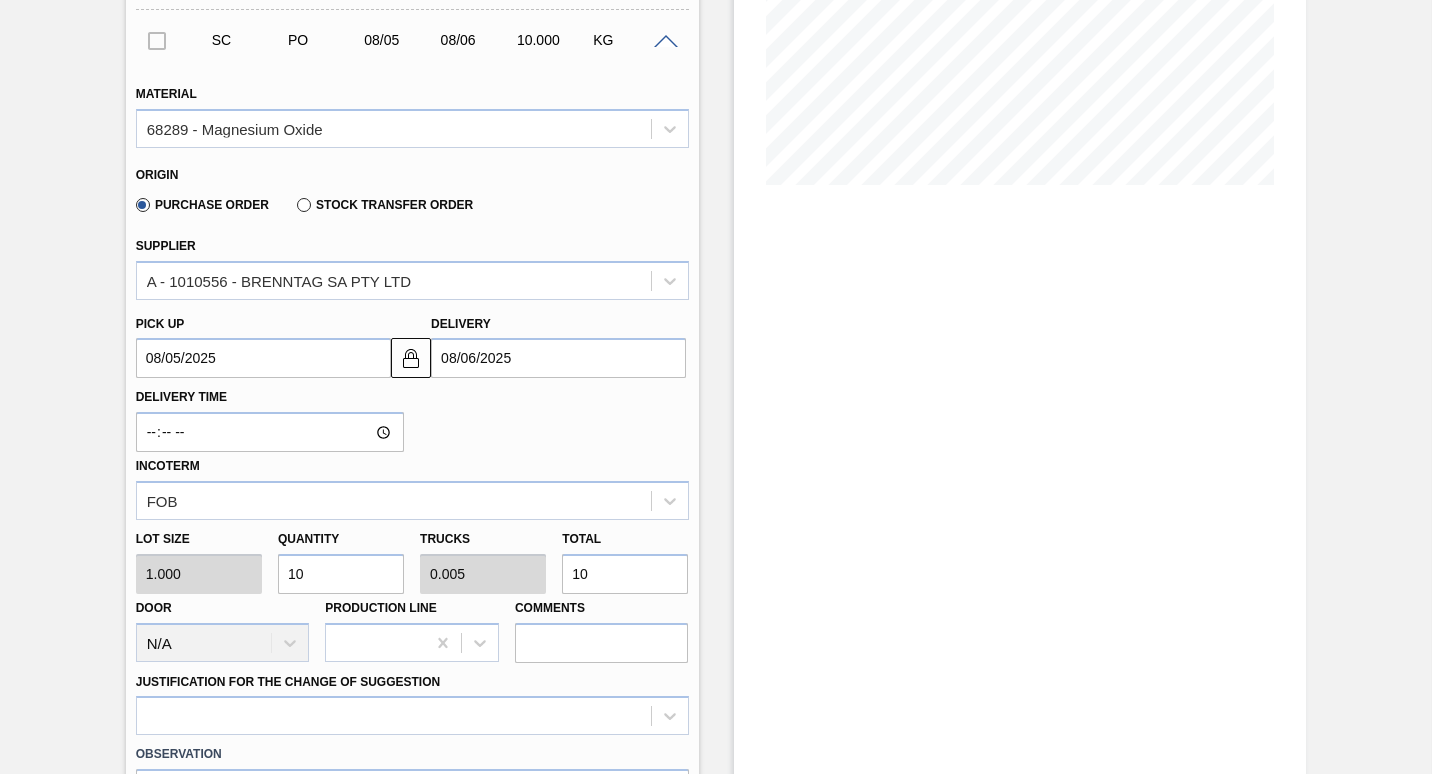type on "100" 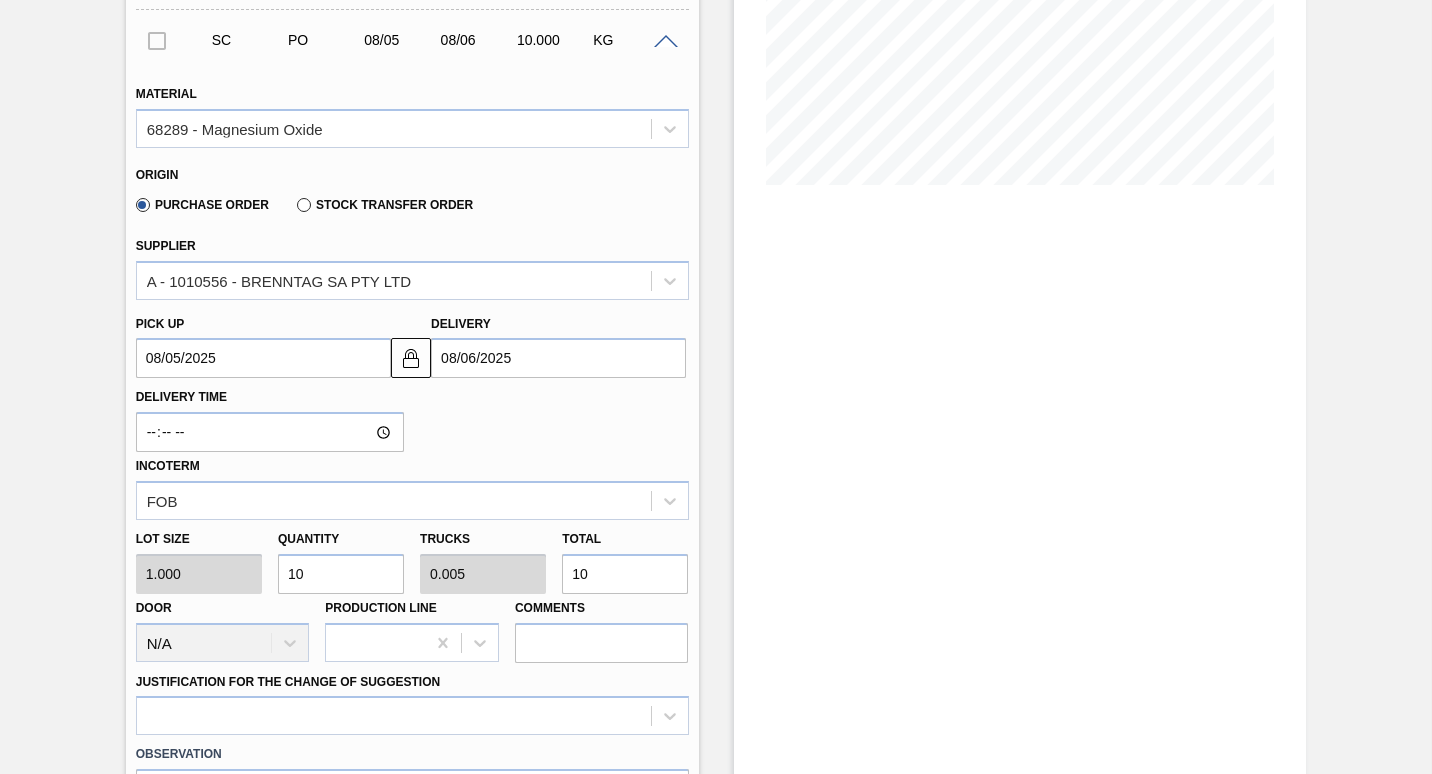 type on "0.05" 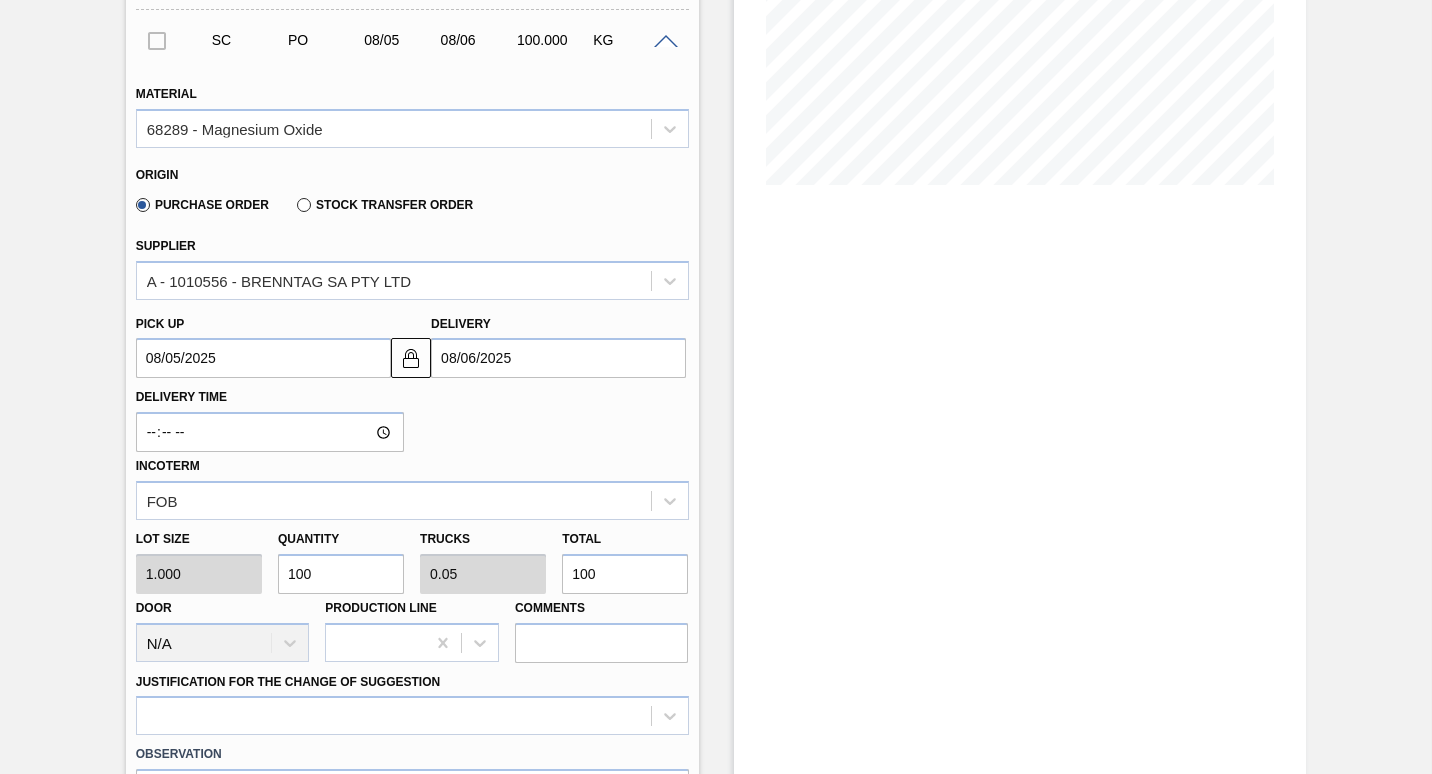 type on "1,000" 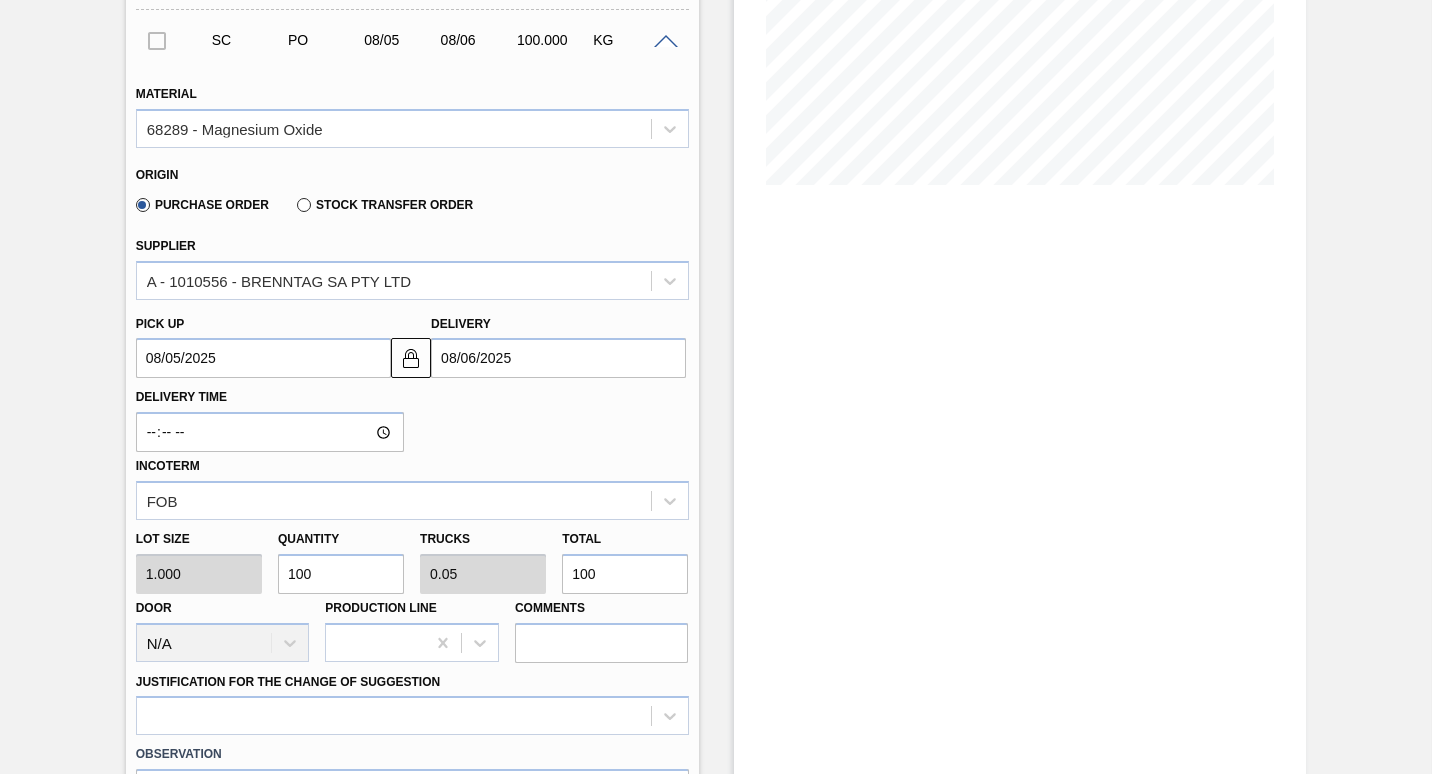 type on "0.5" 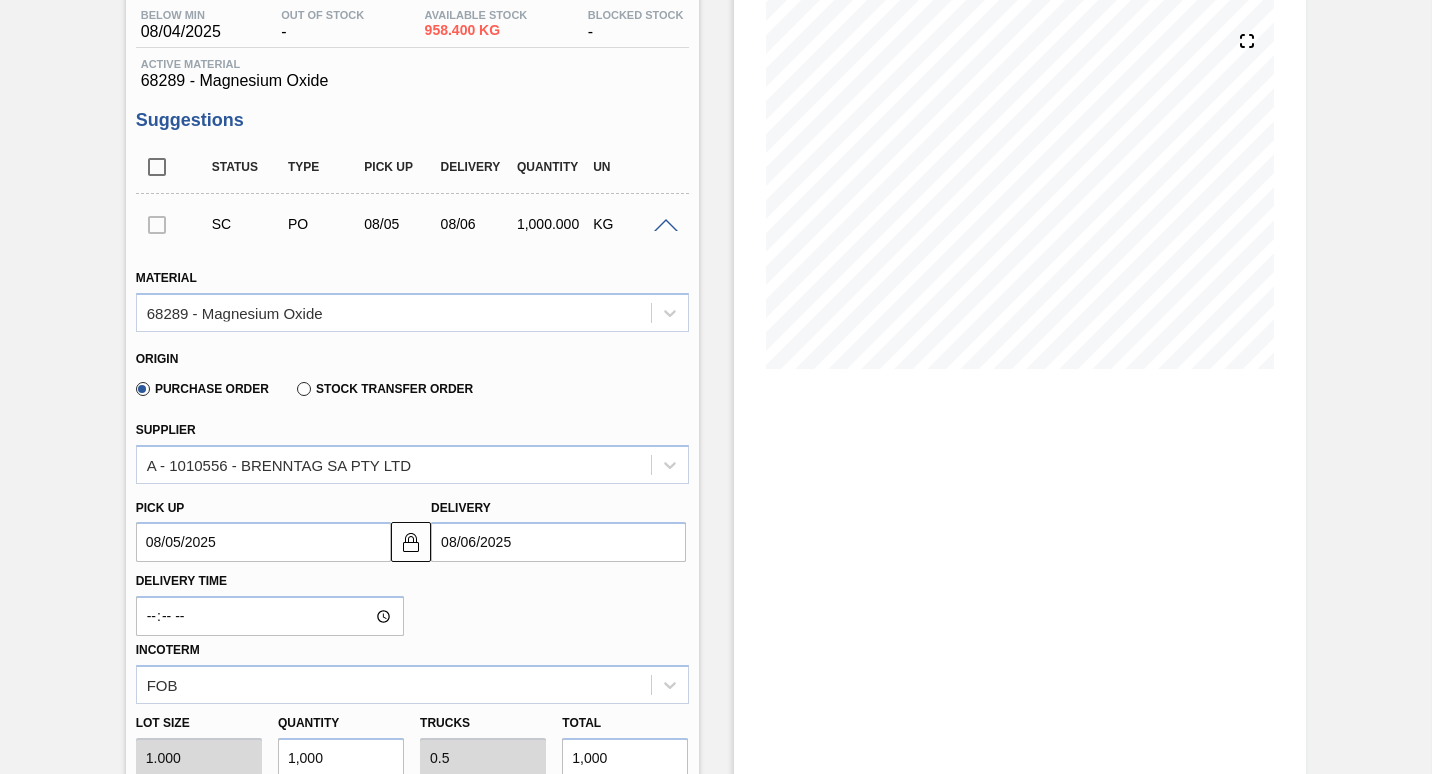 scroll, scrollTop: 0, scrollLeft: 0, axis: both 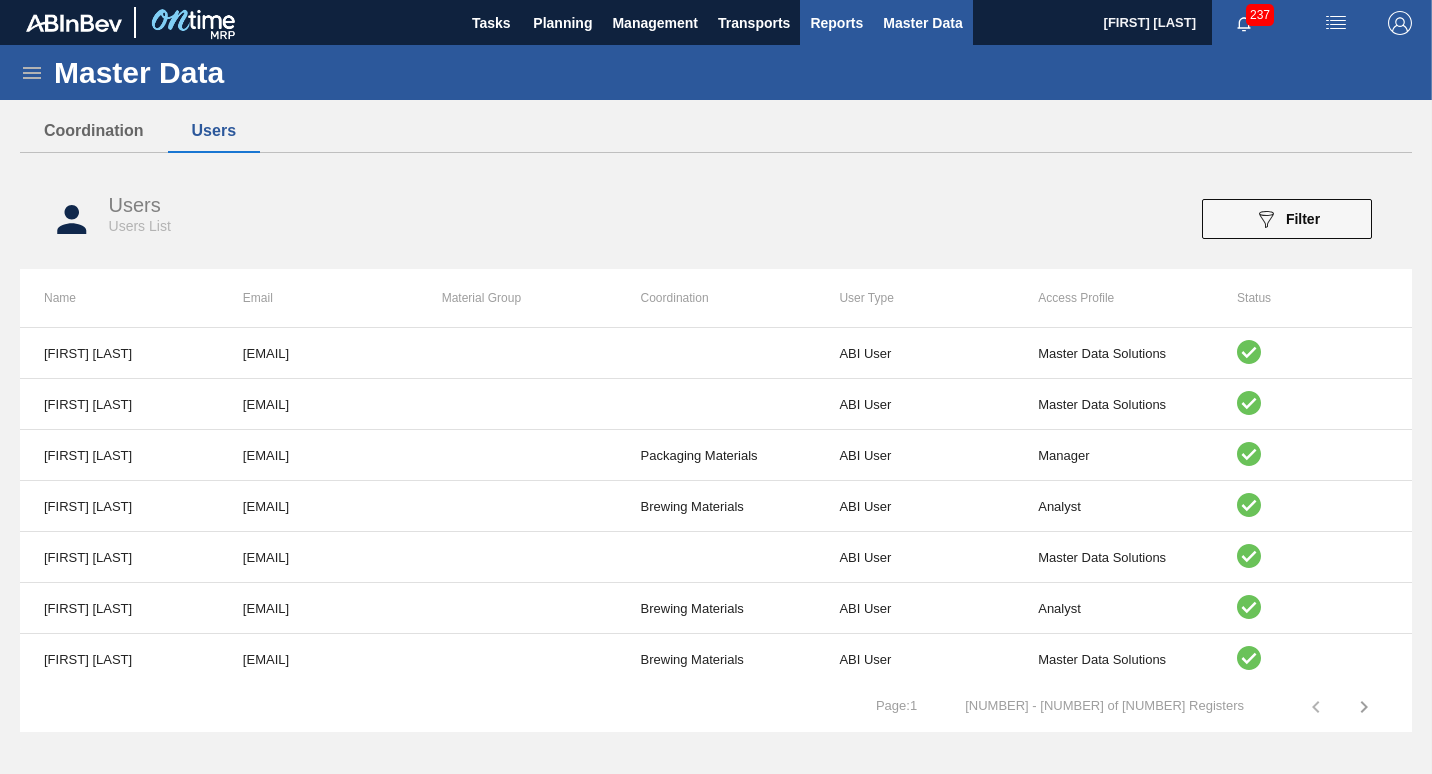 click on "Reports" at bounding box center [836, 23] 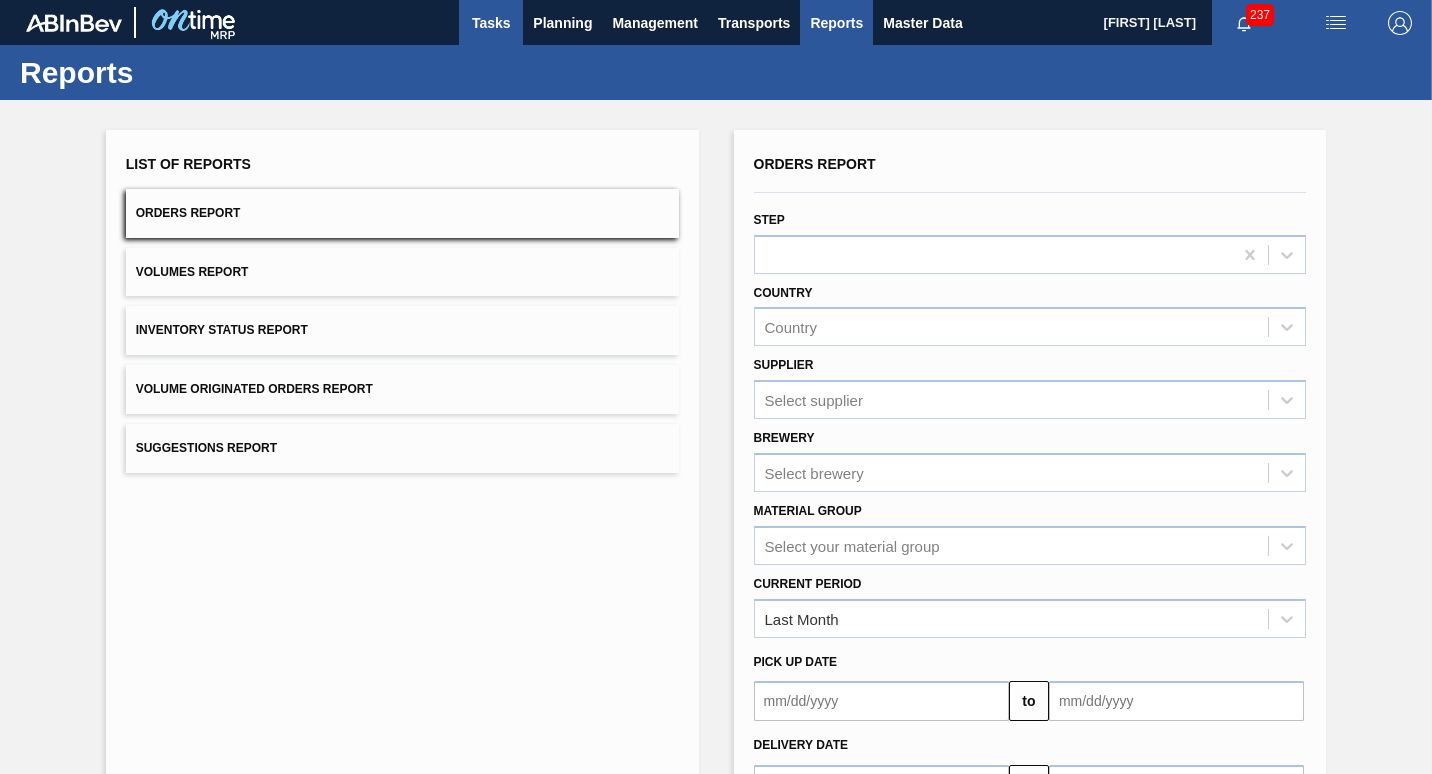 click on "Tasks" at bounding box center [491, 23] 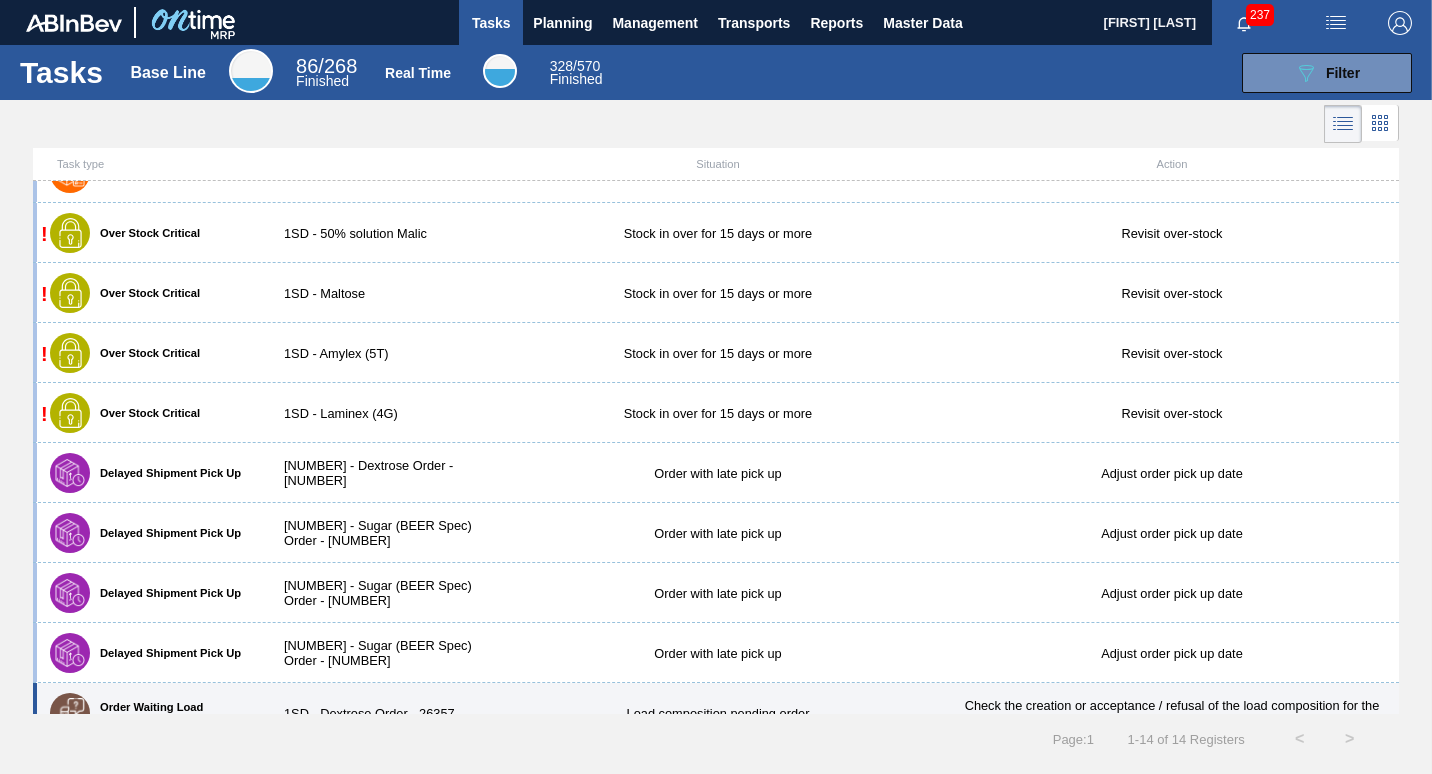 scroll, scrollTop: 0, scrollLeft: 0, axis: both 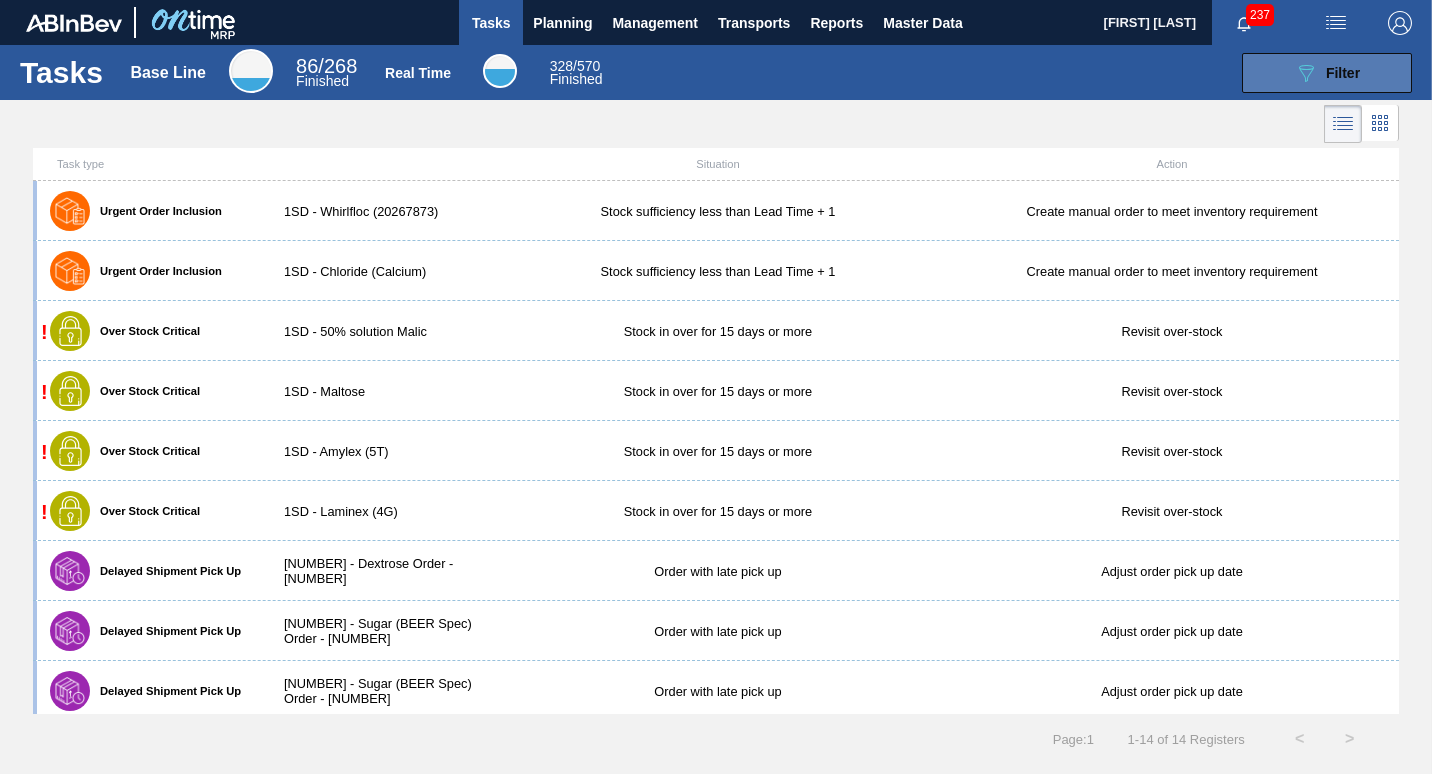 click on "Filter" at bounding box center (1343, 73) 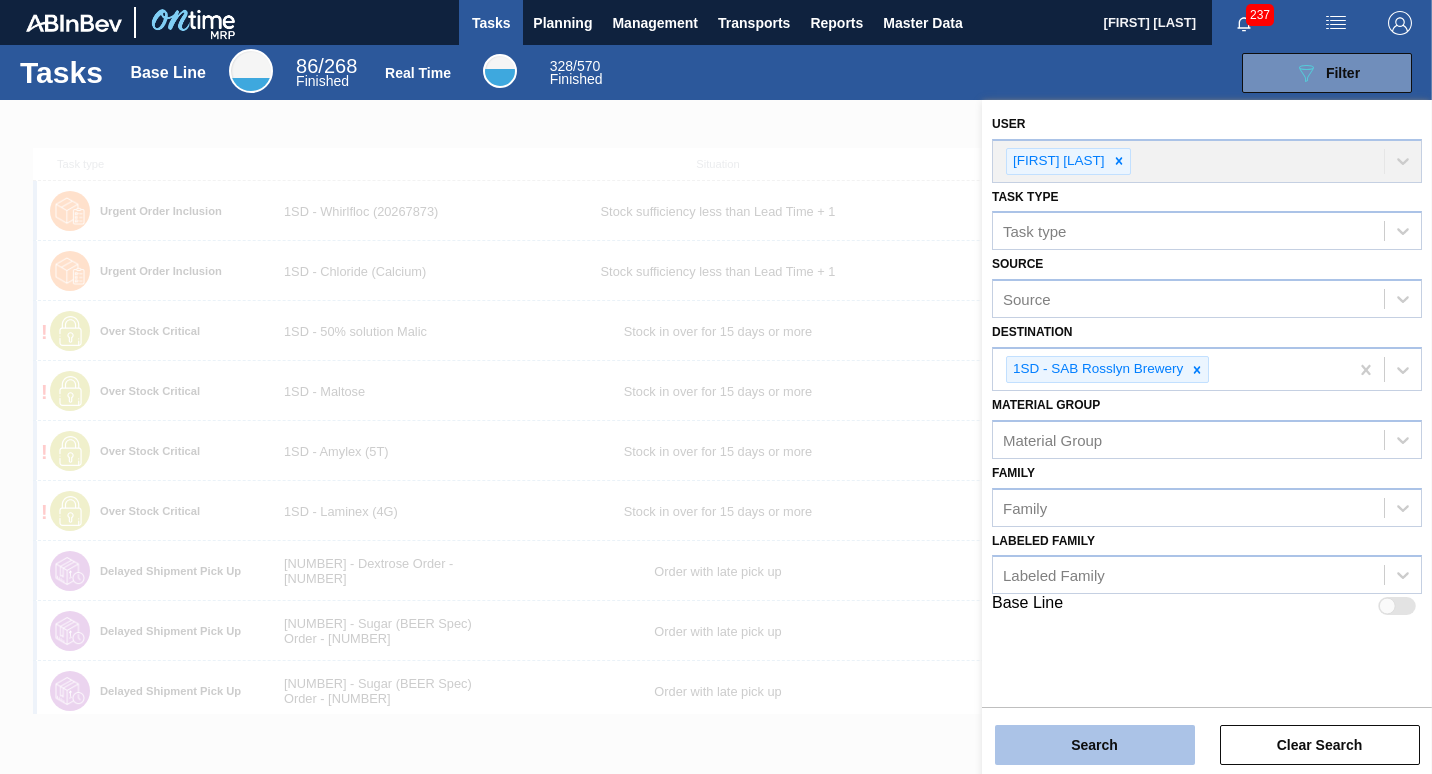 click on "Search" at bounding box center [1095, 745] 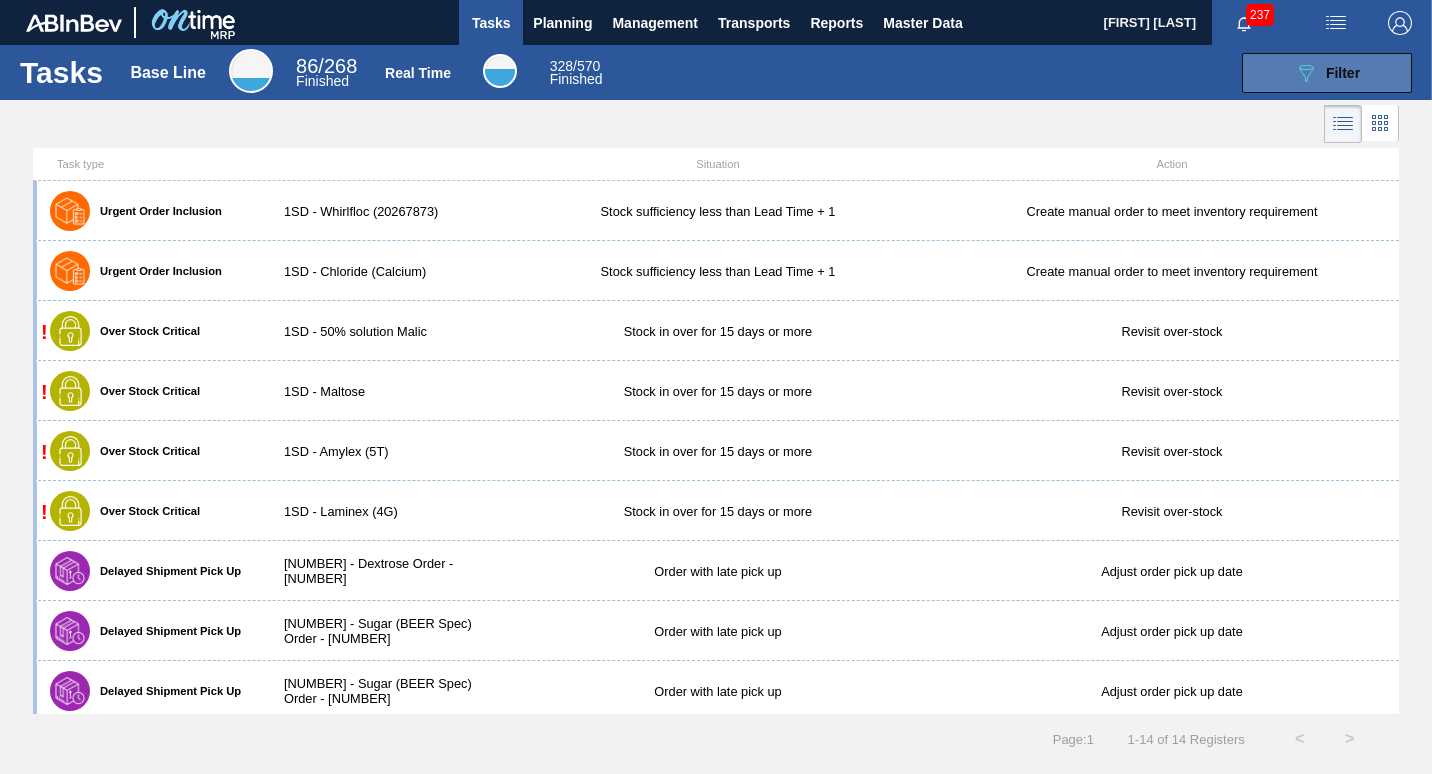 click on "Filter" at bounding box center (1343, 73) 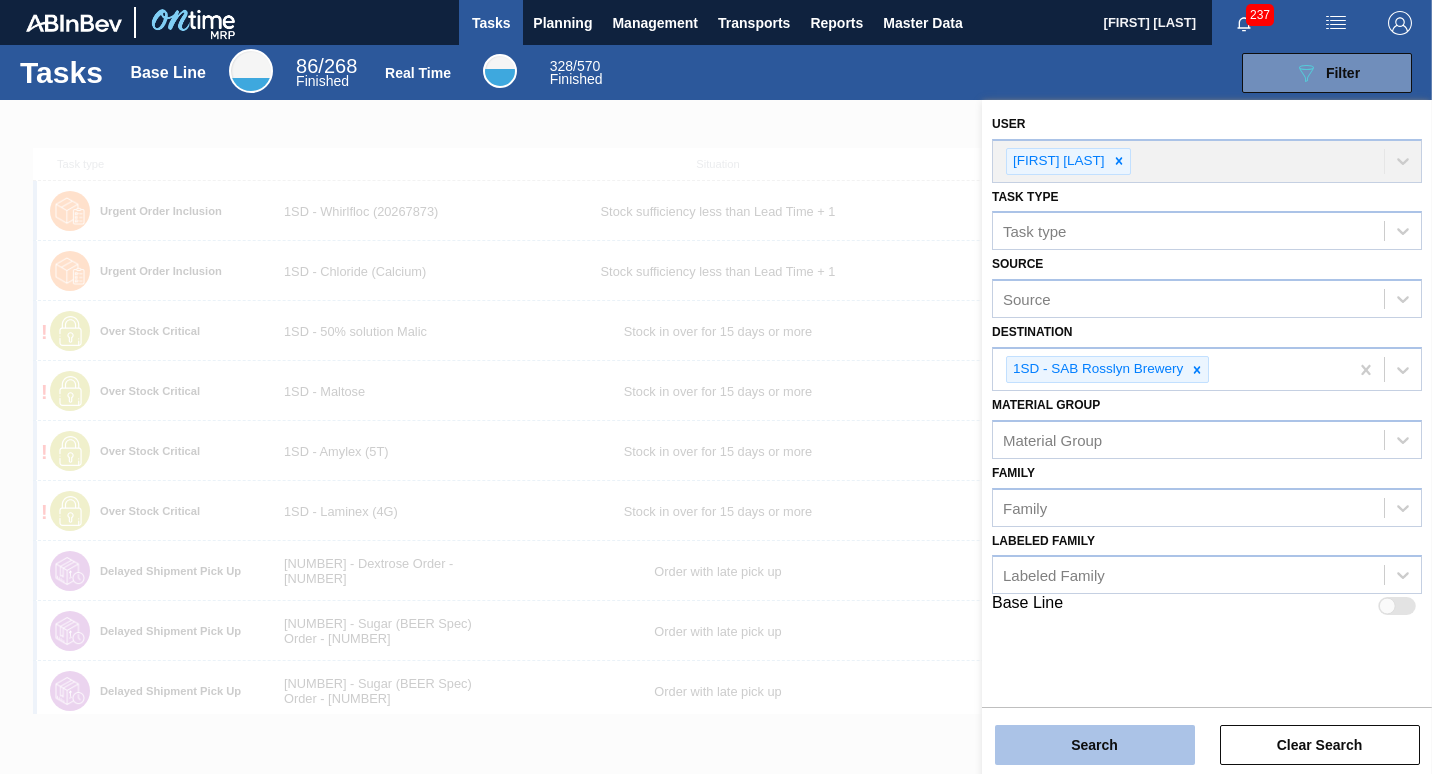 click on "Search" at bounding box center [1095, 745] 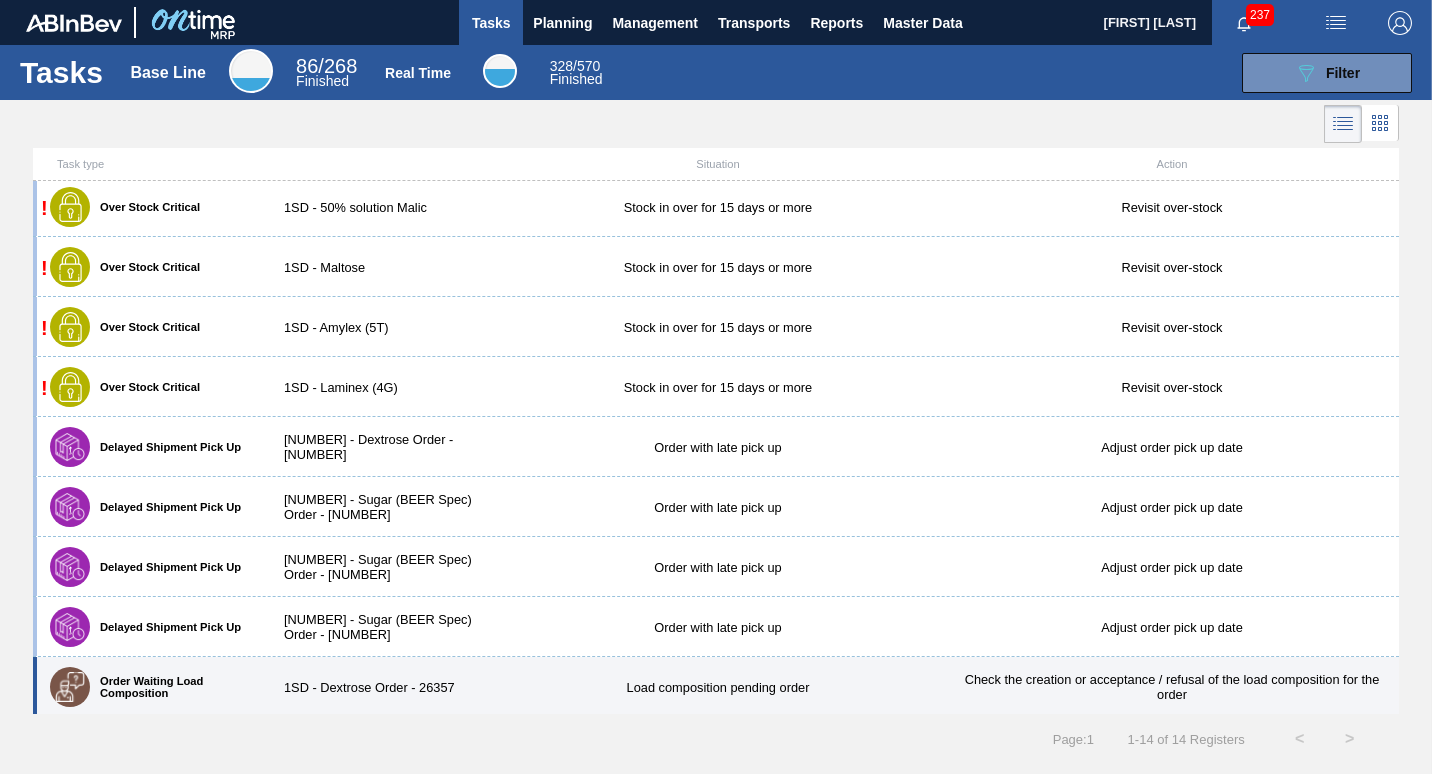scroll, scrollTop: 0, scrollLeft: 0, axis: both 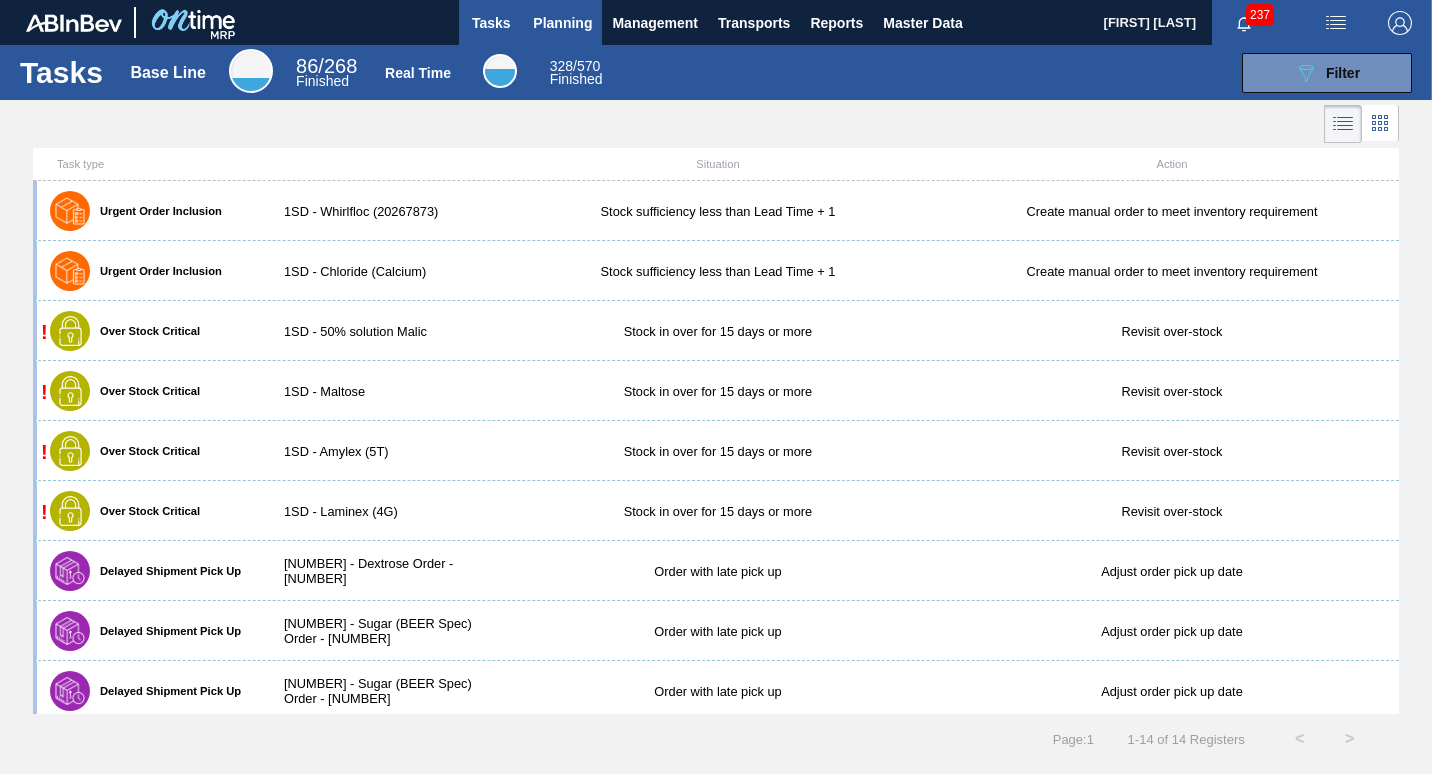 click on "Planning" at bounding box center [562, 23] 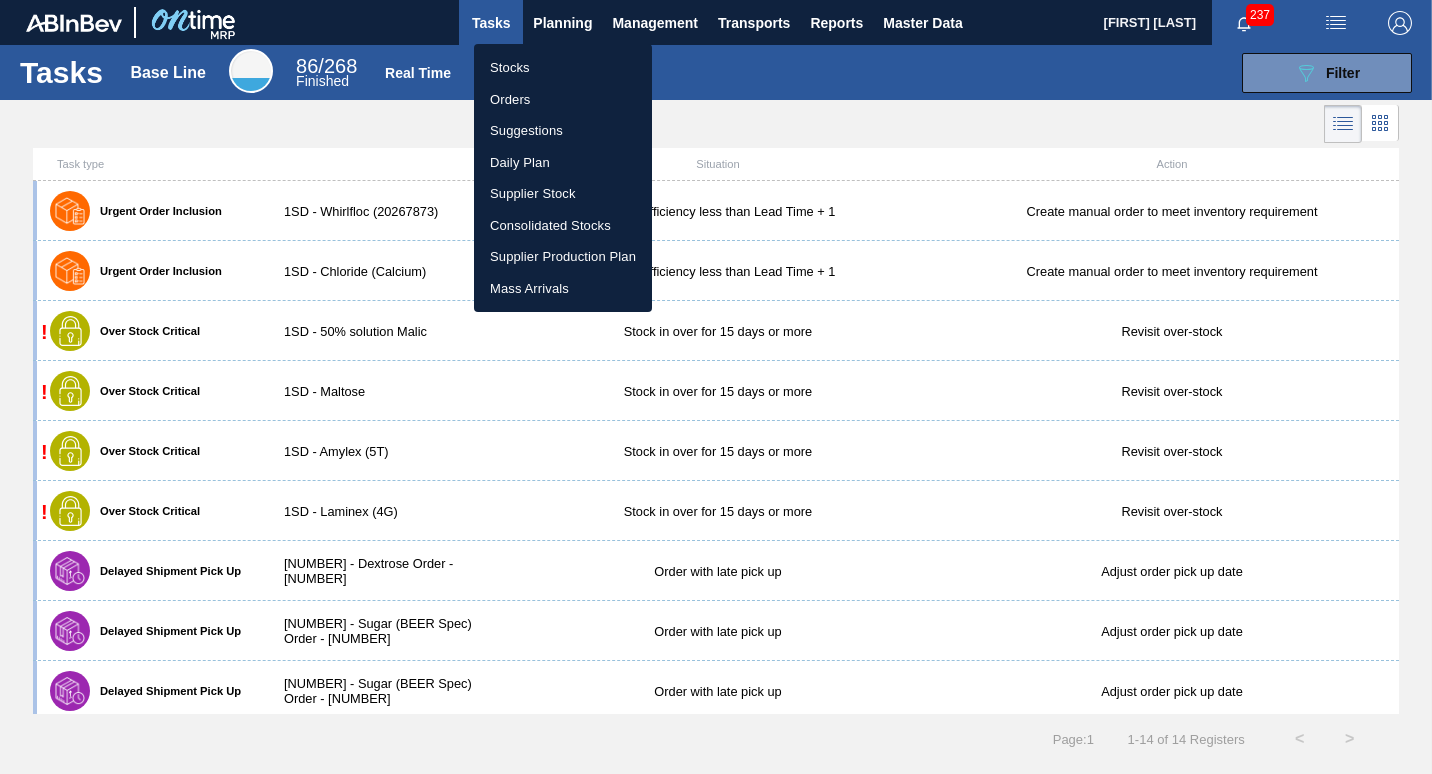 click on "Stocks" at bounding box center (563, 68) 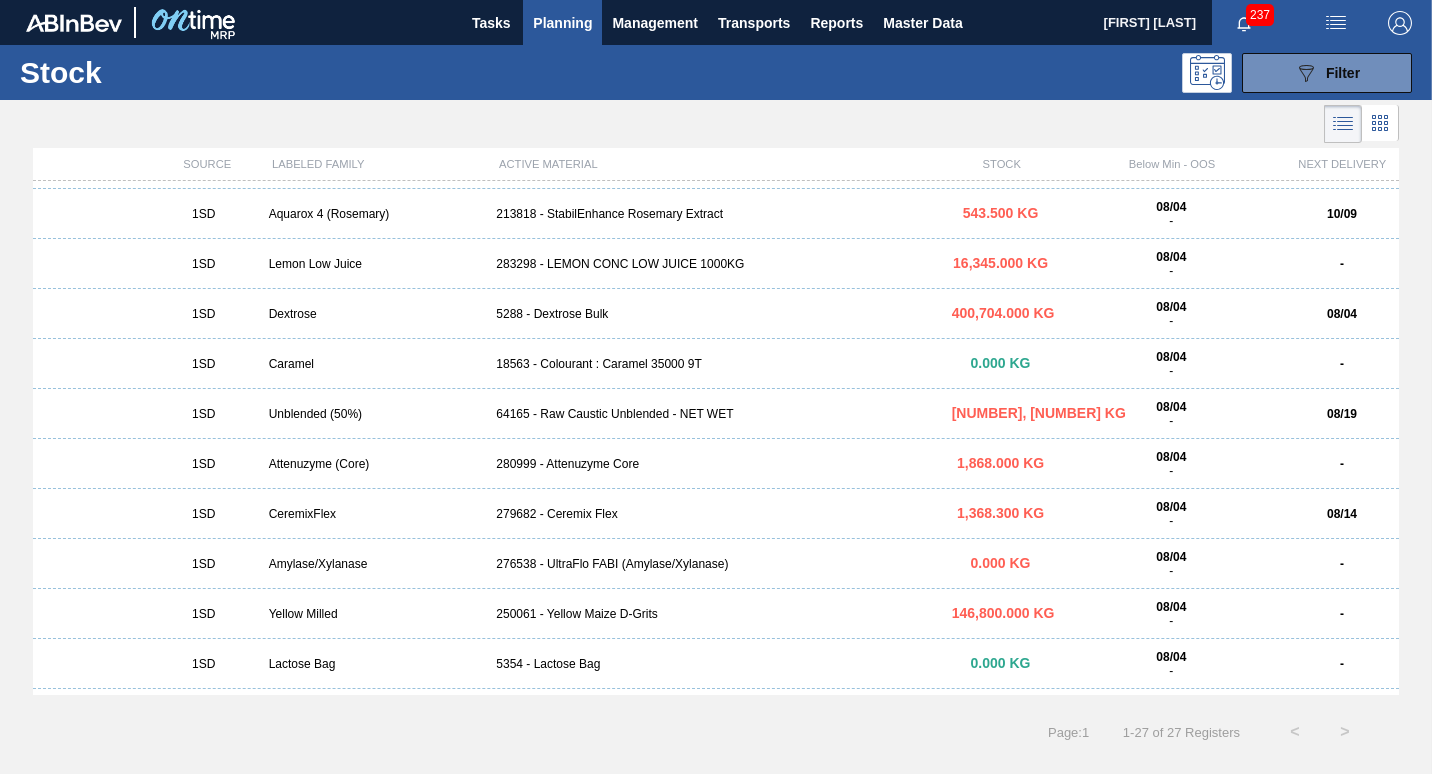 scroll, scrollTop: 0, scrollLeft: 0, axis: both 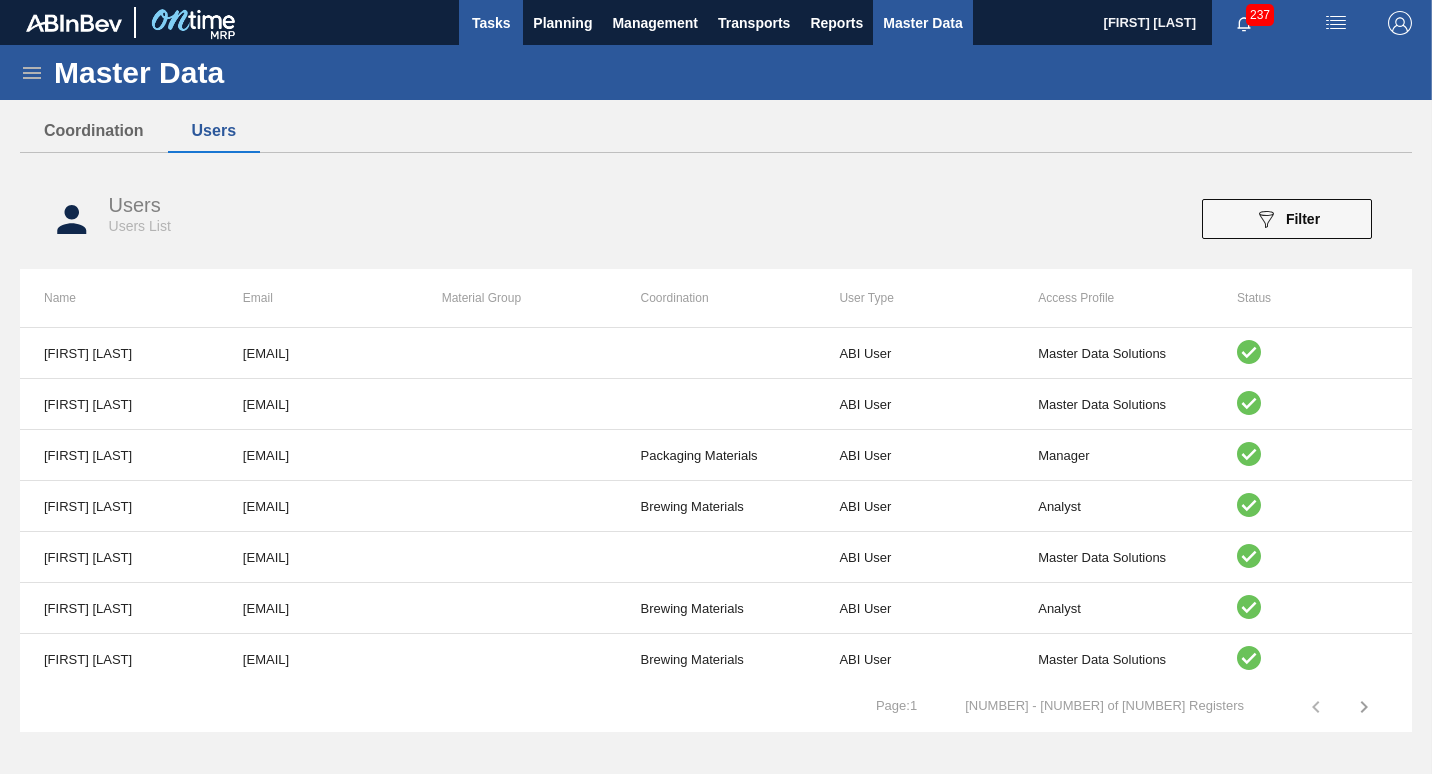 click on "Tasks" at bounding box center (491, 23) 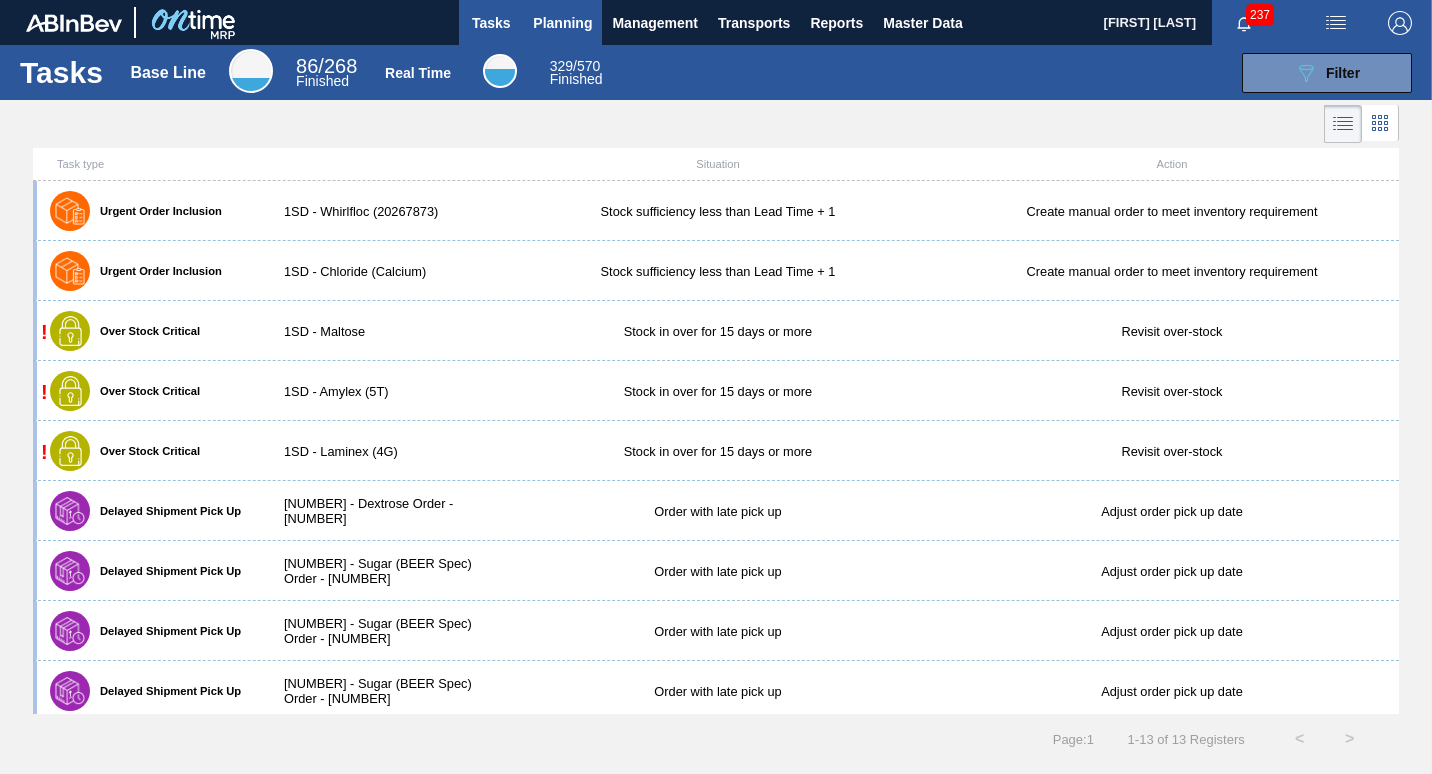 click on "Planning" at bounding box center (562, 23) 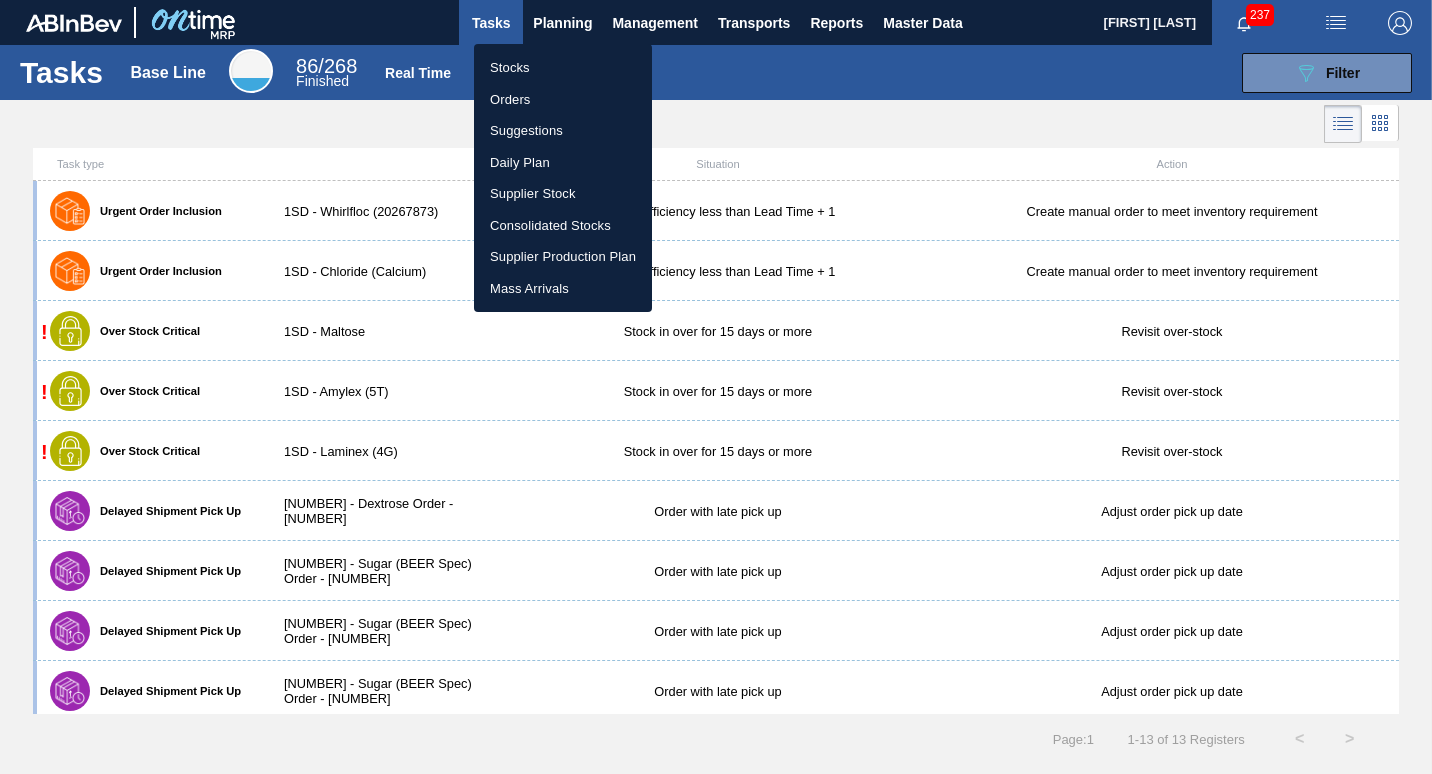 click on "Suggestions" at bounding box center [563, 131] 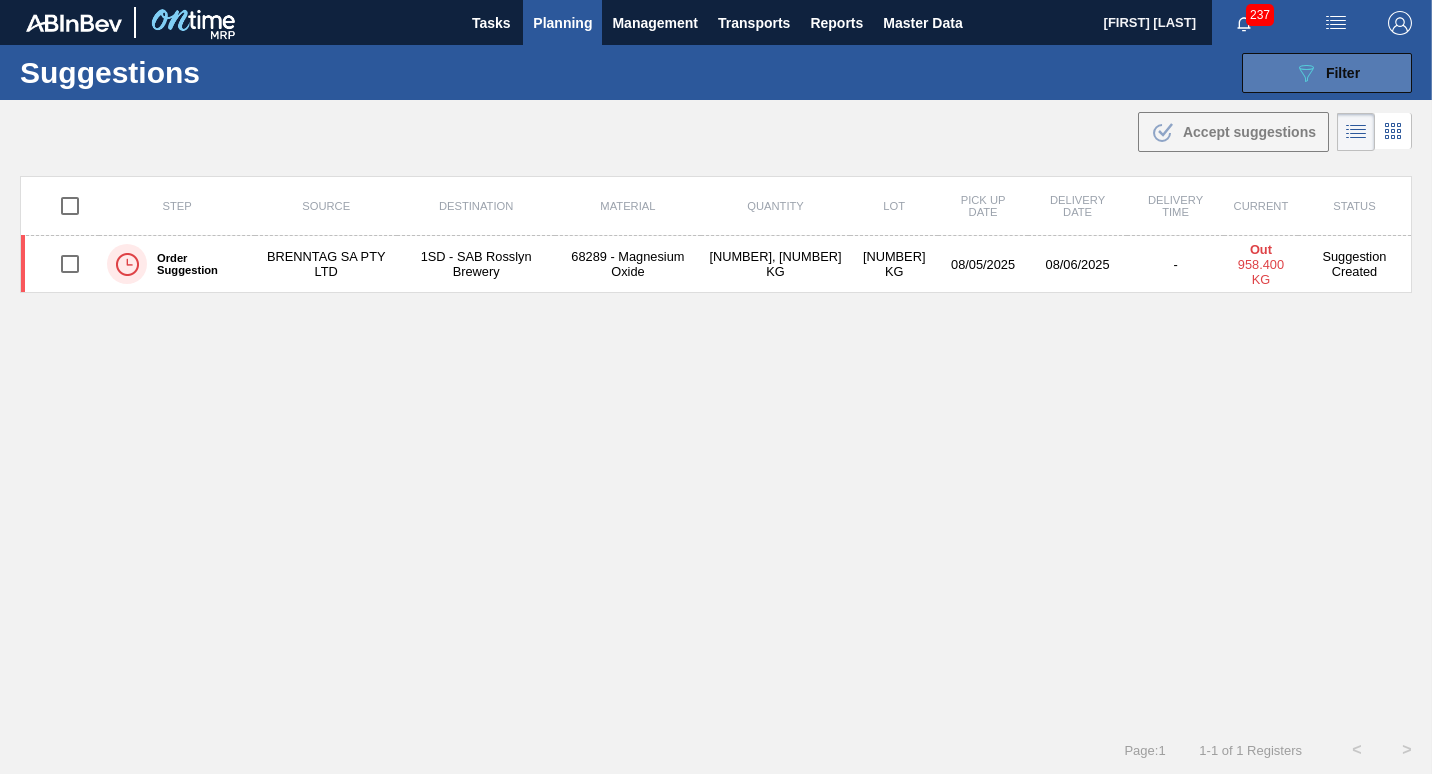 click on "089F7B8B-B2A5-4AFE-B5C0-19BA573D28AC Filter" at bounding box center (1327, 73) 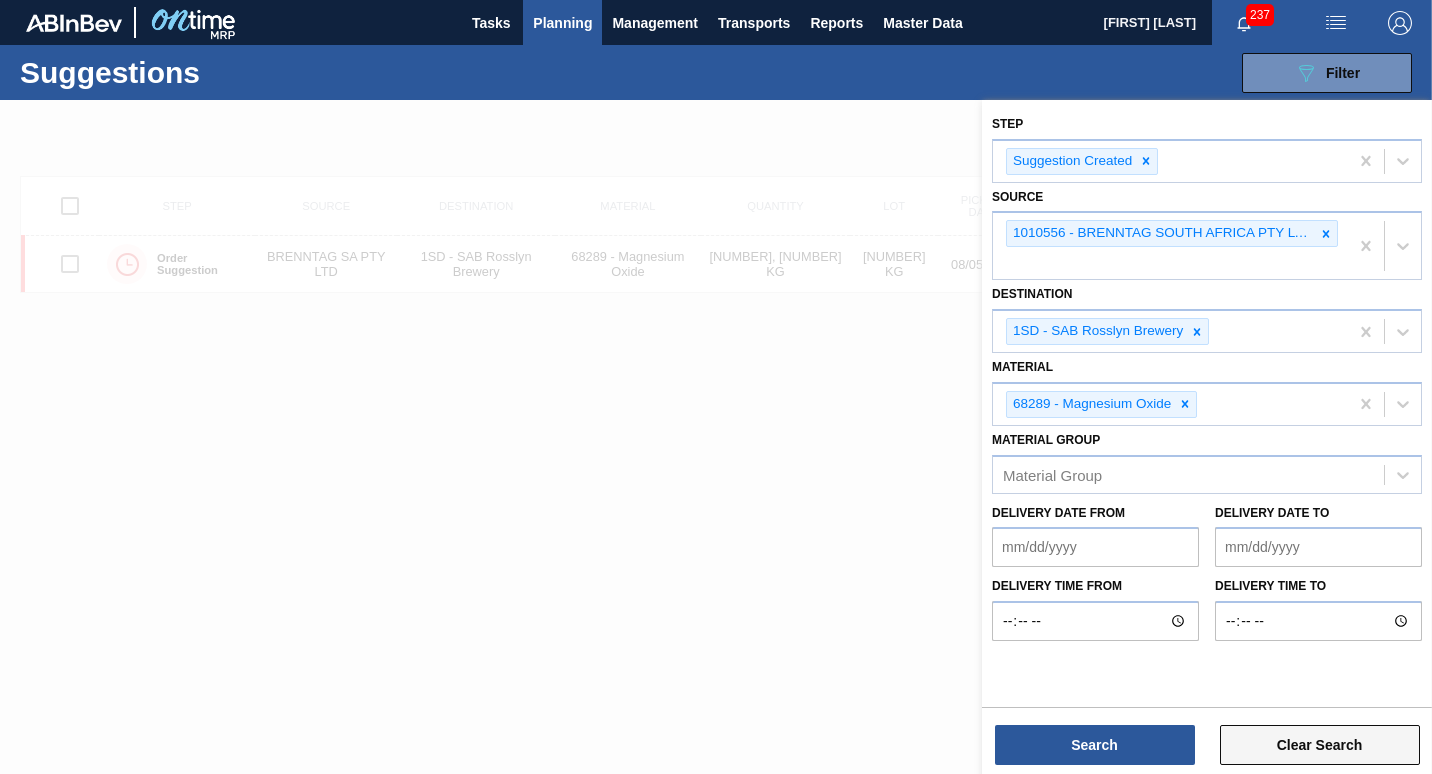 click on "Clear Search" at bounding box center [1320, 745] 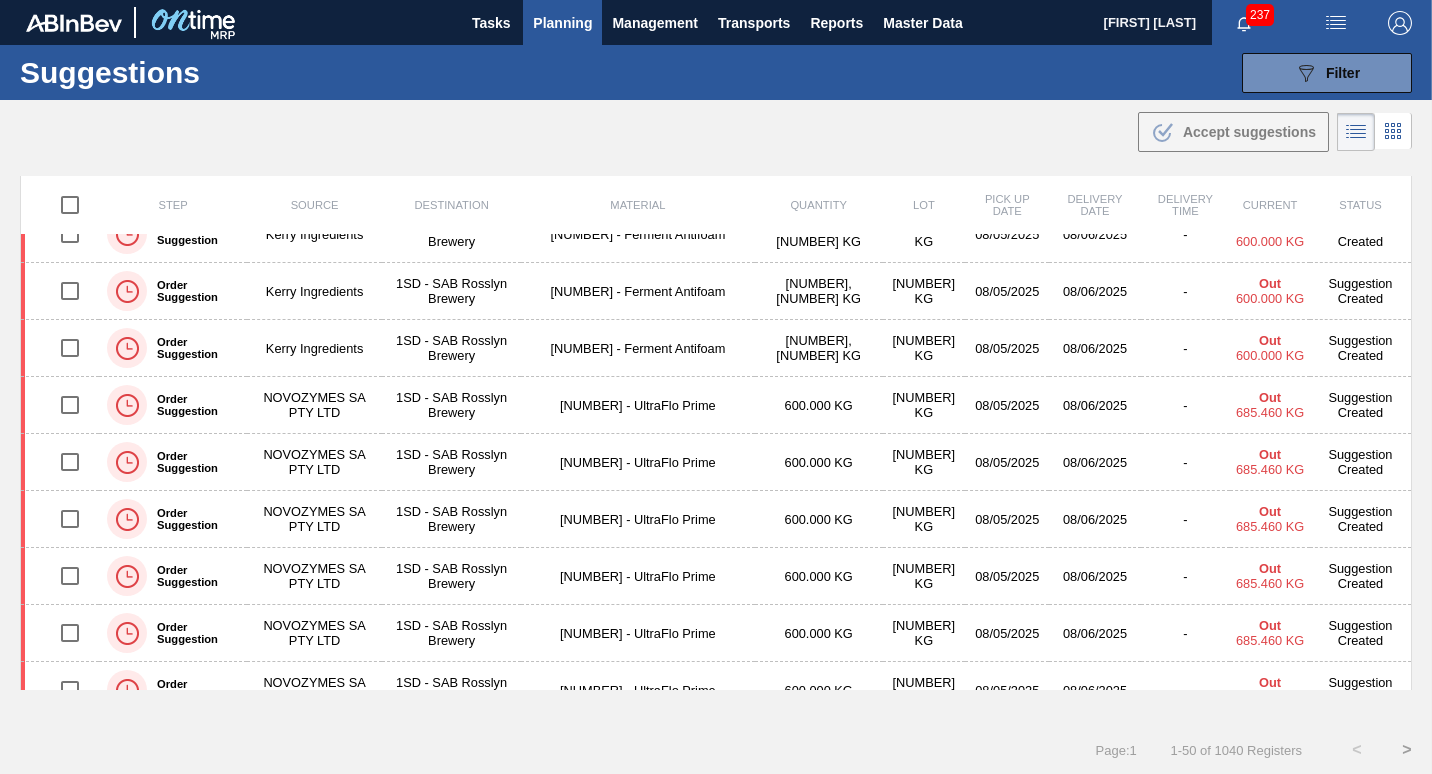 scroll, scrollTop: 0, scrollLeft: 0, axis: both 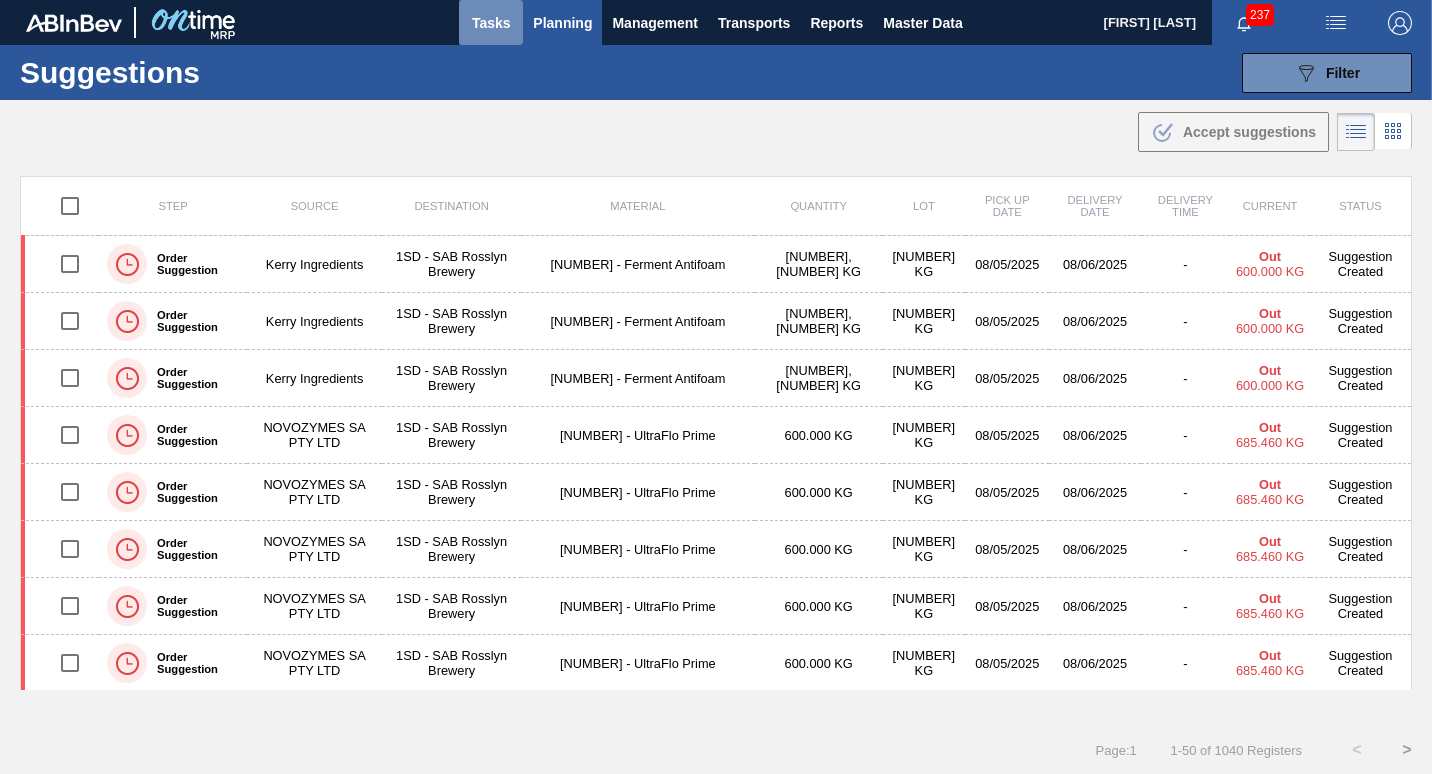 click on "Tasks" at bounding box center [491, 23] 